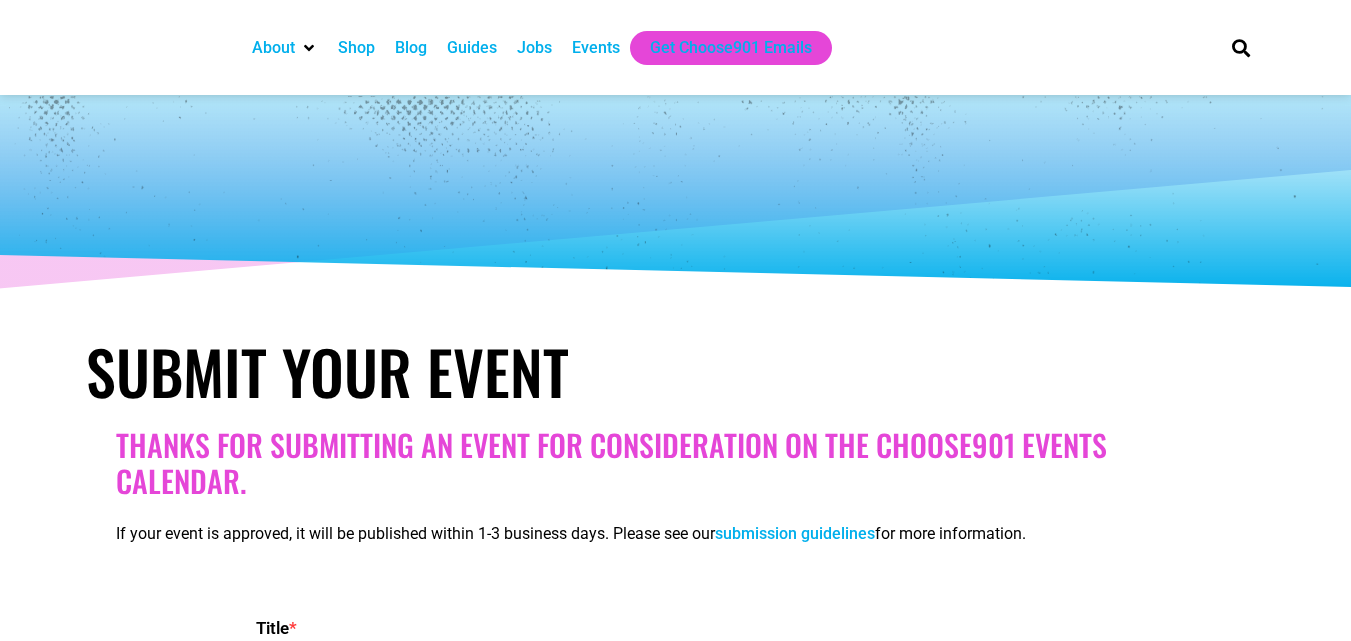 select 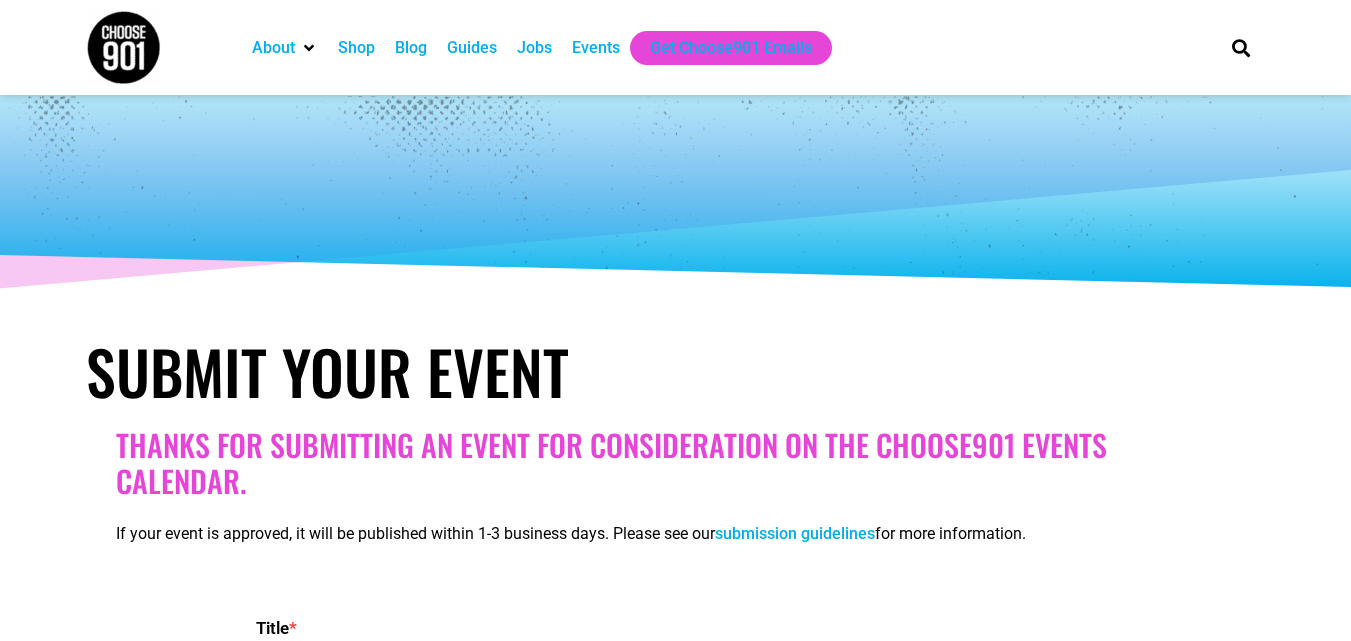 scroll, scrollTop: 0, scrollLeft: 0, axis: both 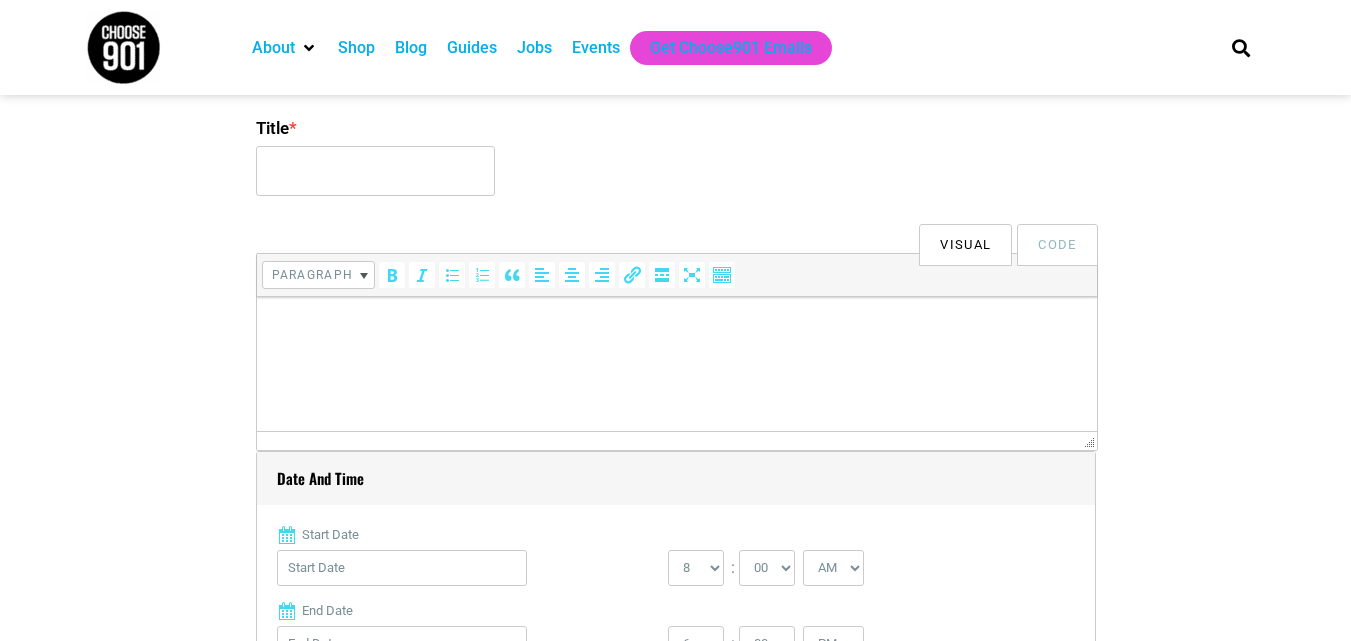 click at bounding box center (676, 325) 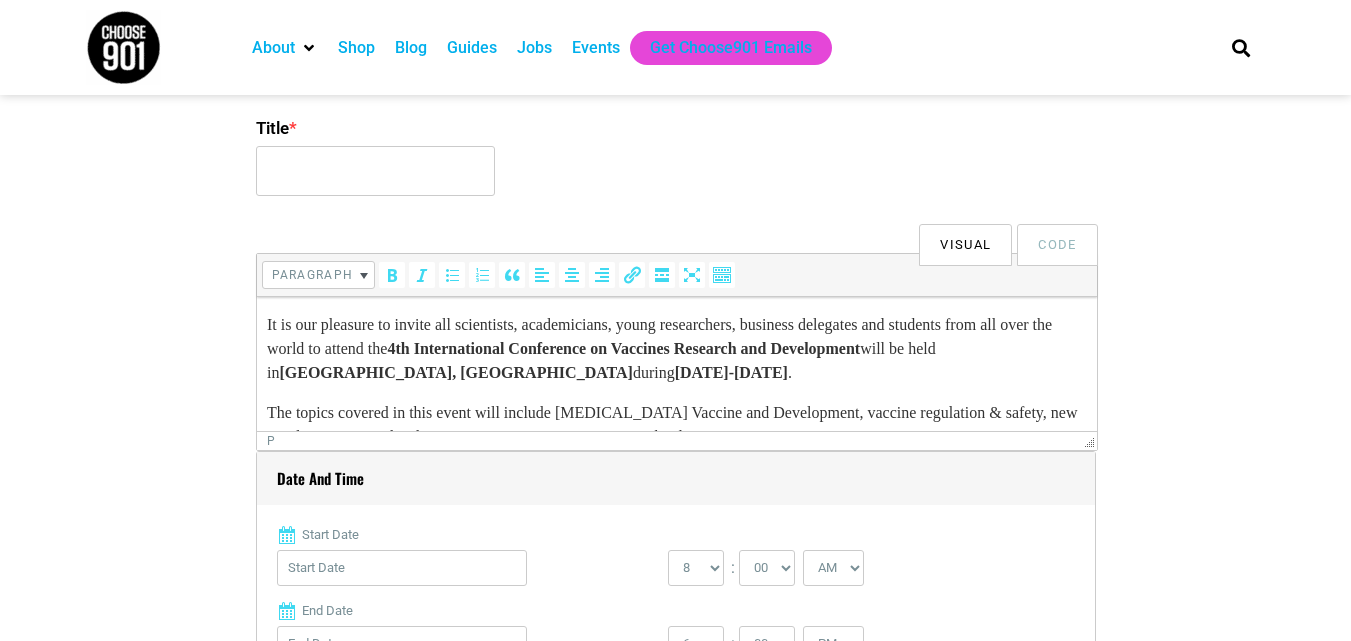 scroll, scrollTop: 397, scrollLeft: 0, axis: vertical 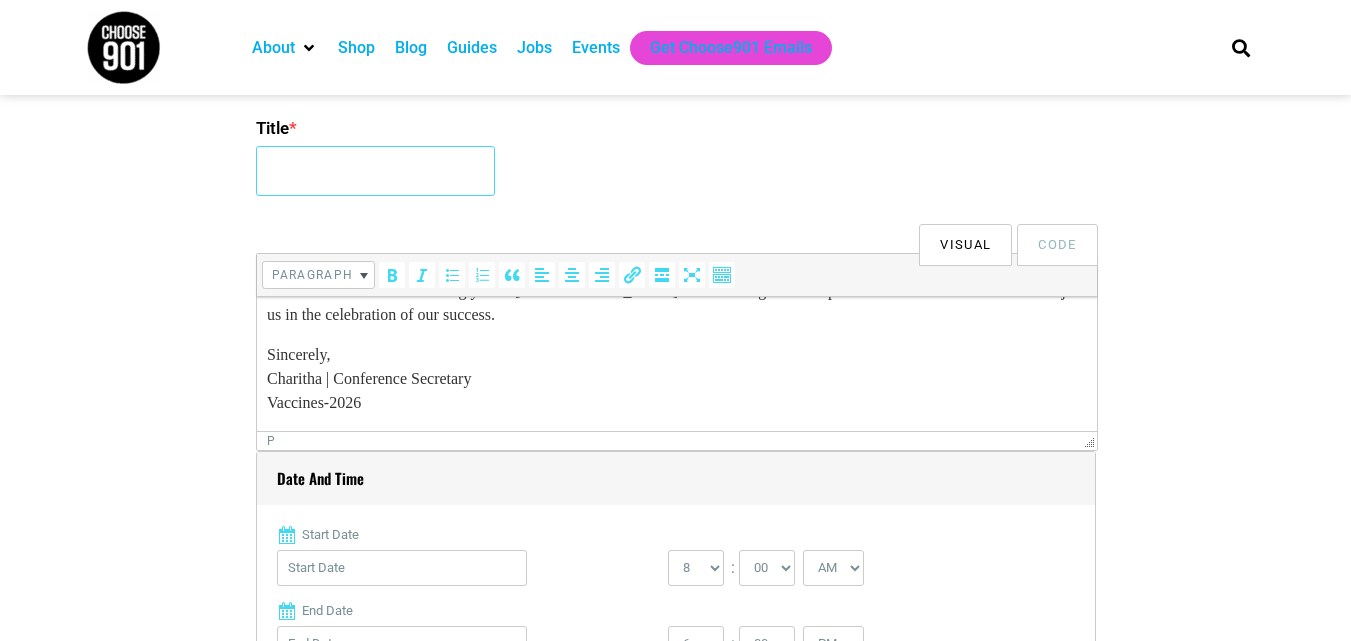 click on "Title  *" at bounding box center (375, 171) 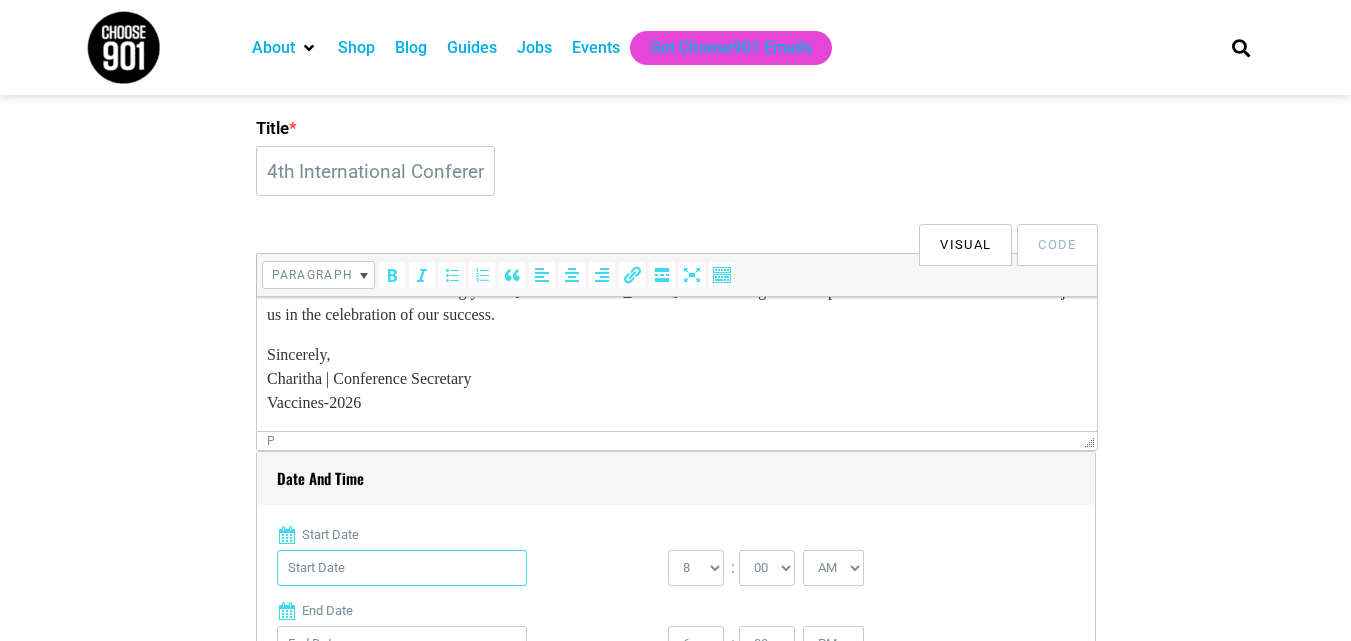 click on "Start Date" at bounding box center (402, 568) 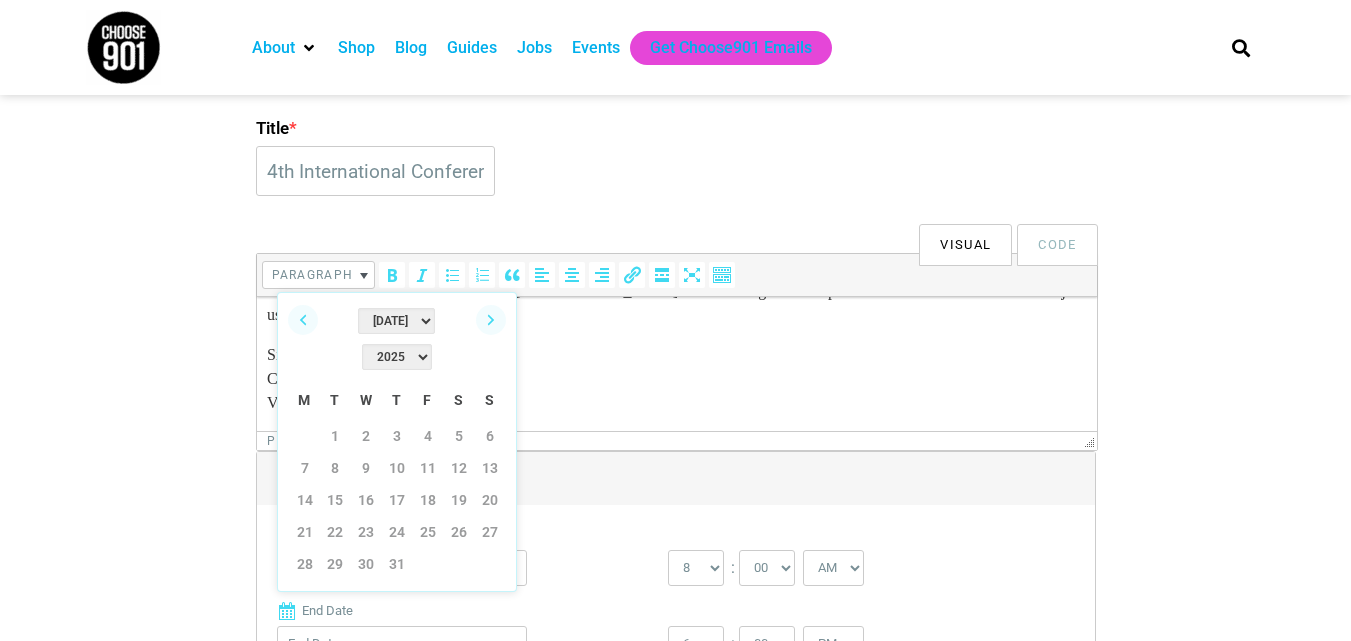 click on "Jan Feb Mar Apr May Jun Jul Aug Sep Oct Nov Dec" at bounding box center [396, 321] 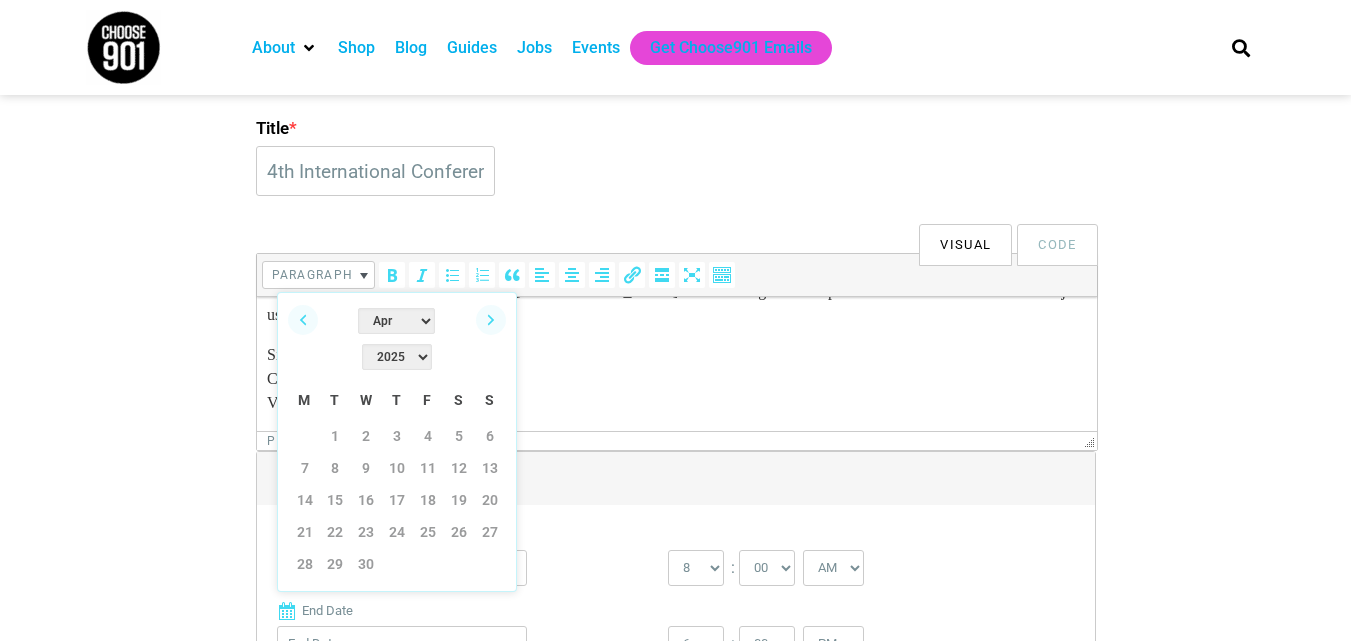 click on "2022 2023 2024 2025 2026 2027 2028 2029 2030" at bounding box center [397, 357] 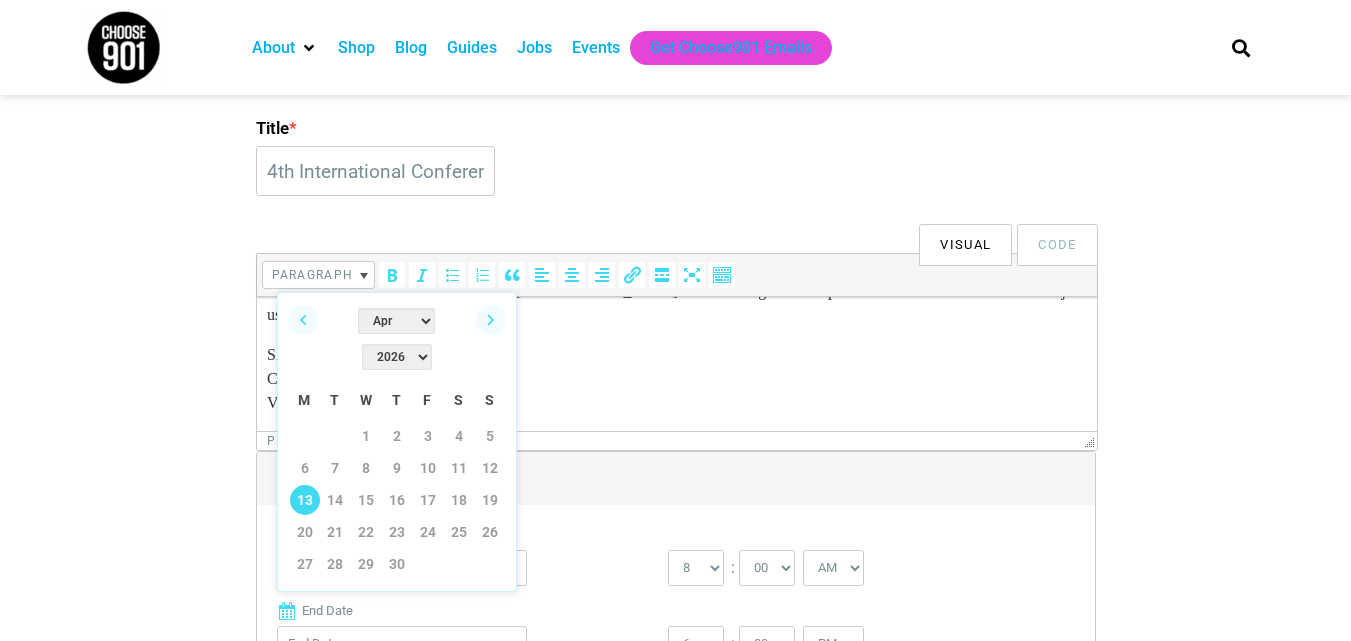 click on "13" at bounding box center [305, 500] 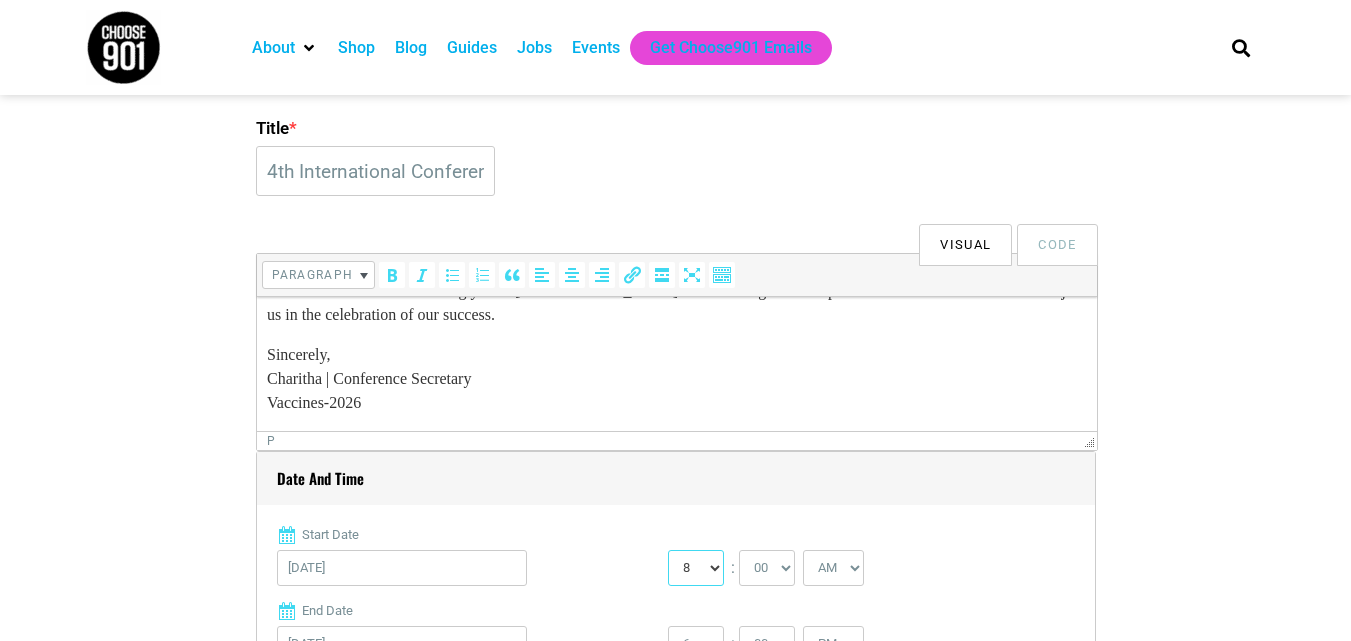 click on "0
1
2
3
4
5
6
7
8
9
10
11
12" at bounding box center (696, 568) 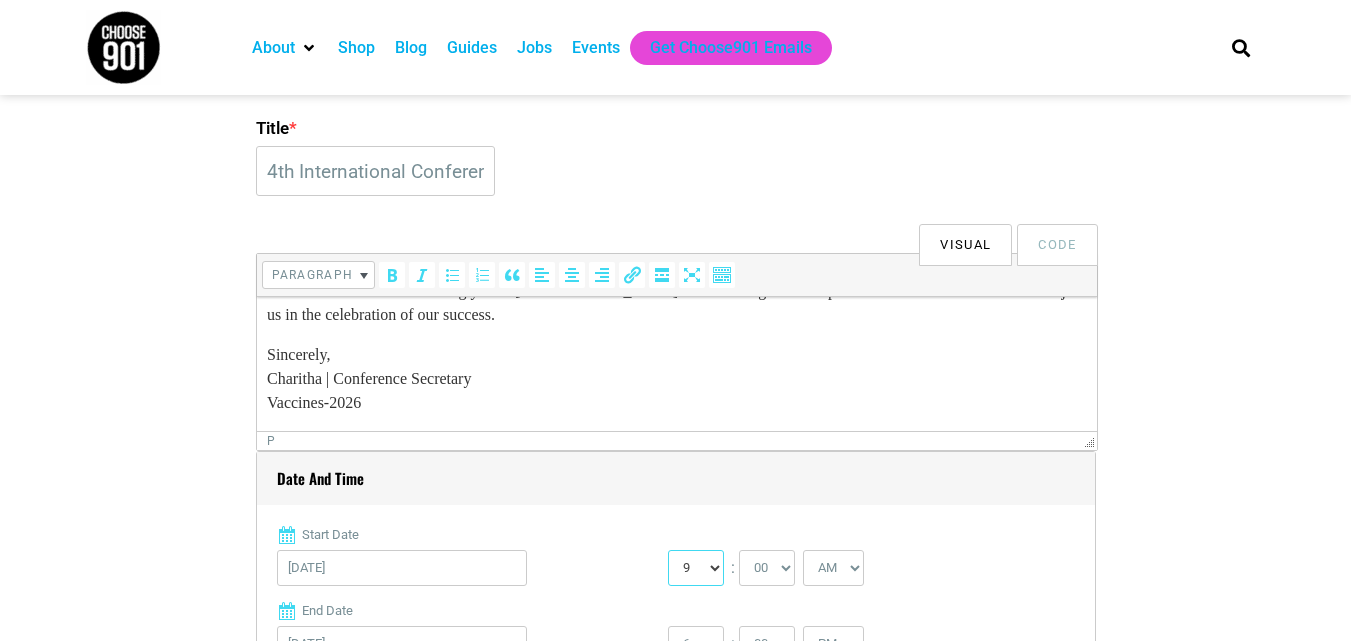 click on "0
1
2
3
4
5
6
7
8
9
10
11
12" at bounding box center (696, 568) 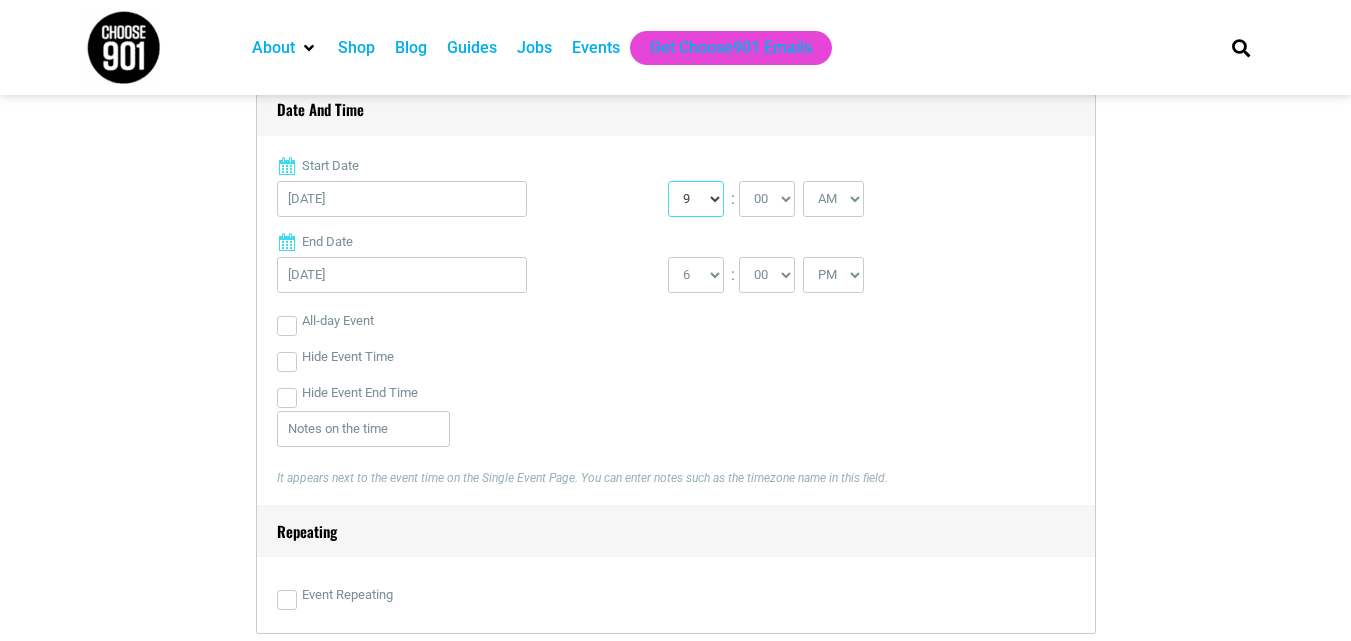scroll, scrollTop: 886, scrollLeft: 0, axis: vertical 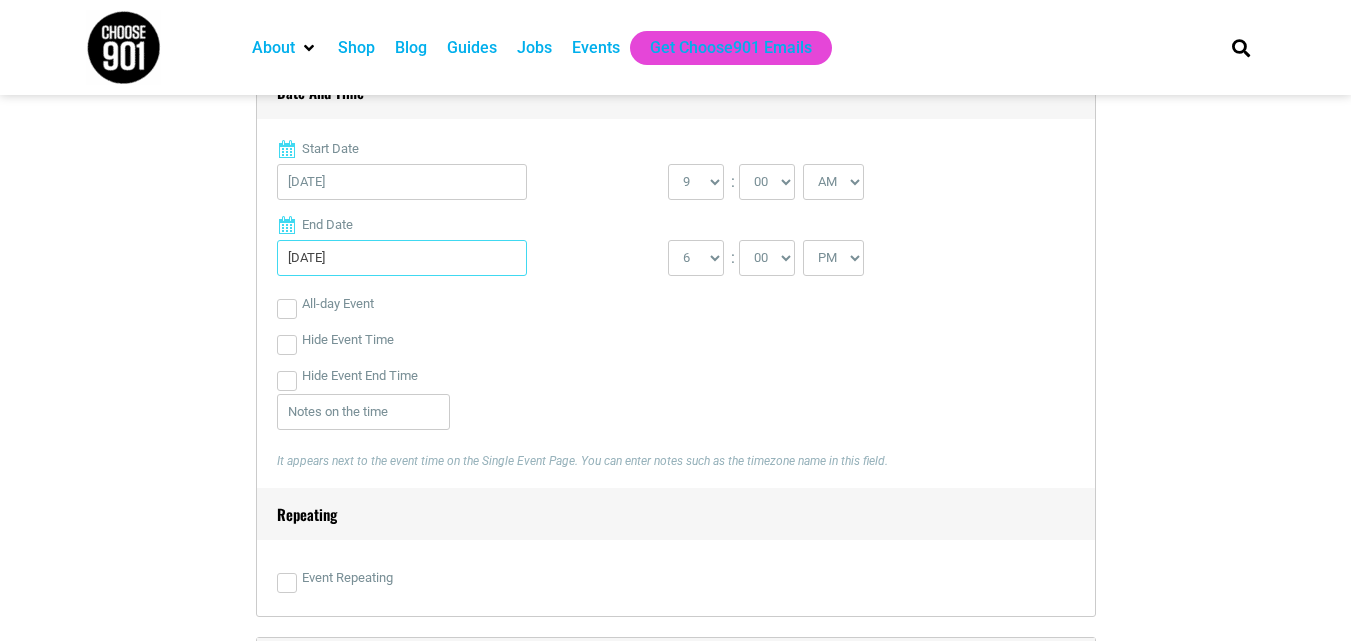click on "04/13/2026" at bounding box center (402, 258) 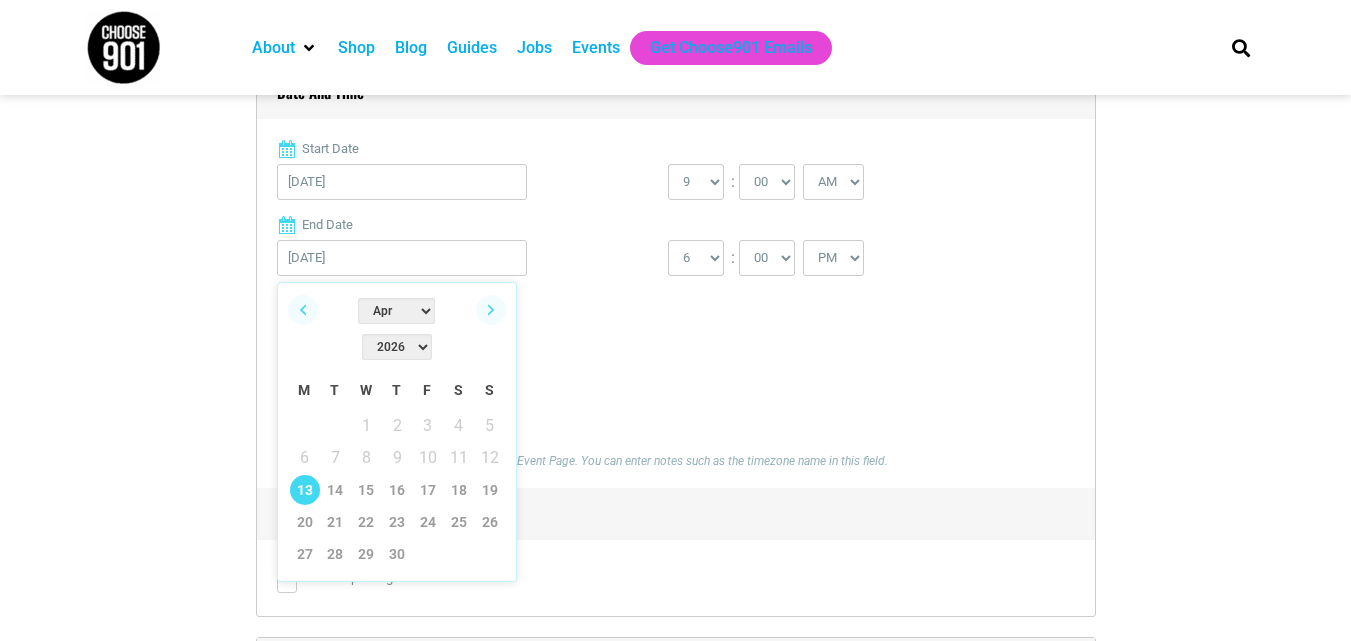 click on "Apr May Jun Jul Aug Sep Oct Nov Dec" at bounding box center (396, 311) 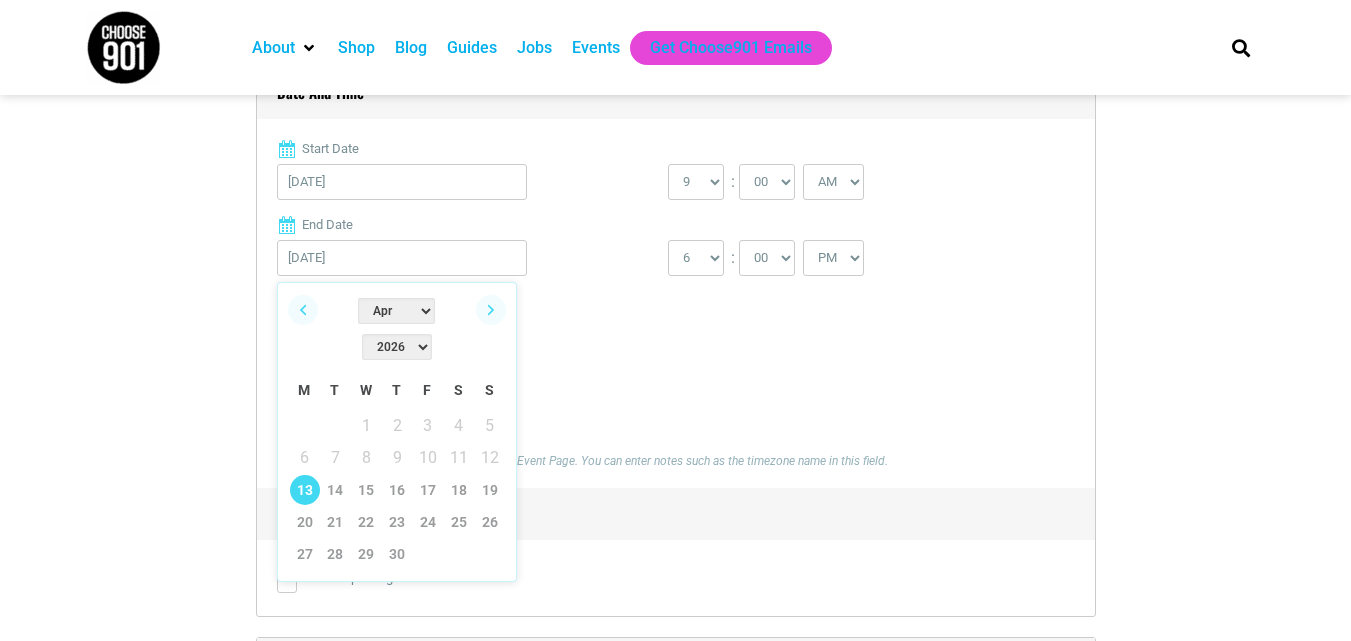 click on "Apr May Jun Jul Aug Sep Oct Nov Dec" at bounding box center [396, 311] 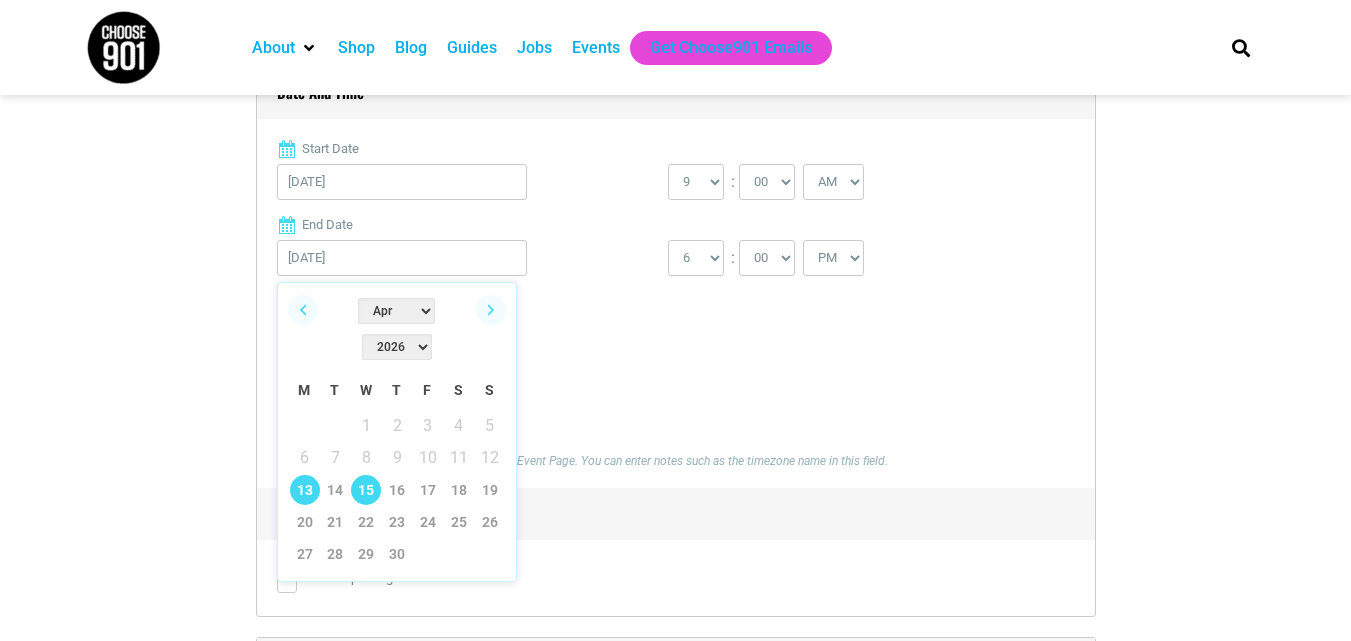 click on "15" at bounding box center (366, 490) 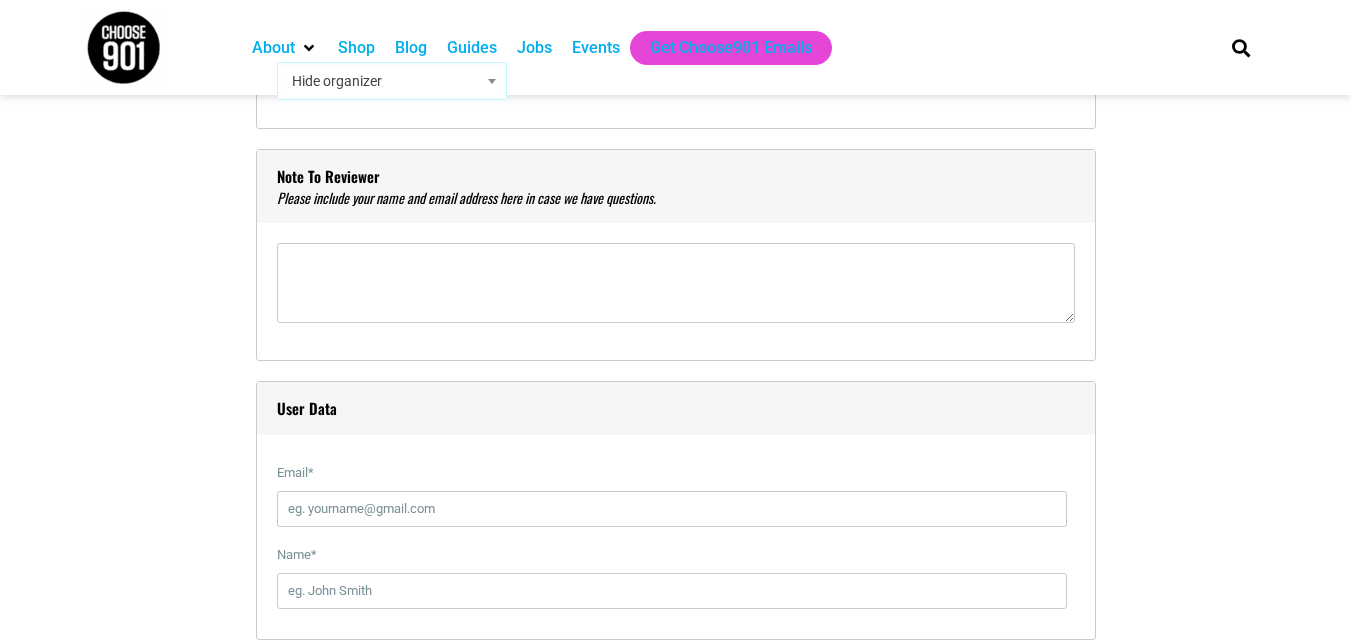 scroll, scrollTop: 2386, scrollLeft: 0, axis: vertical 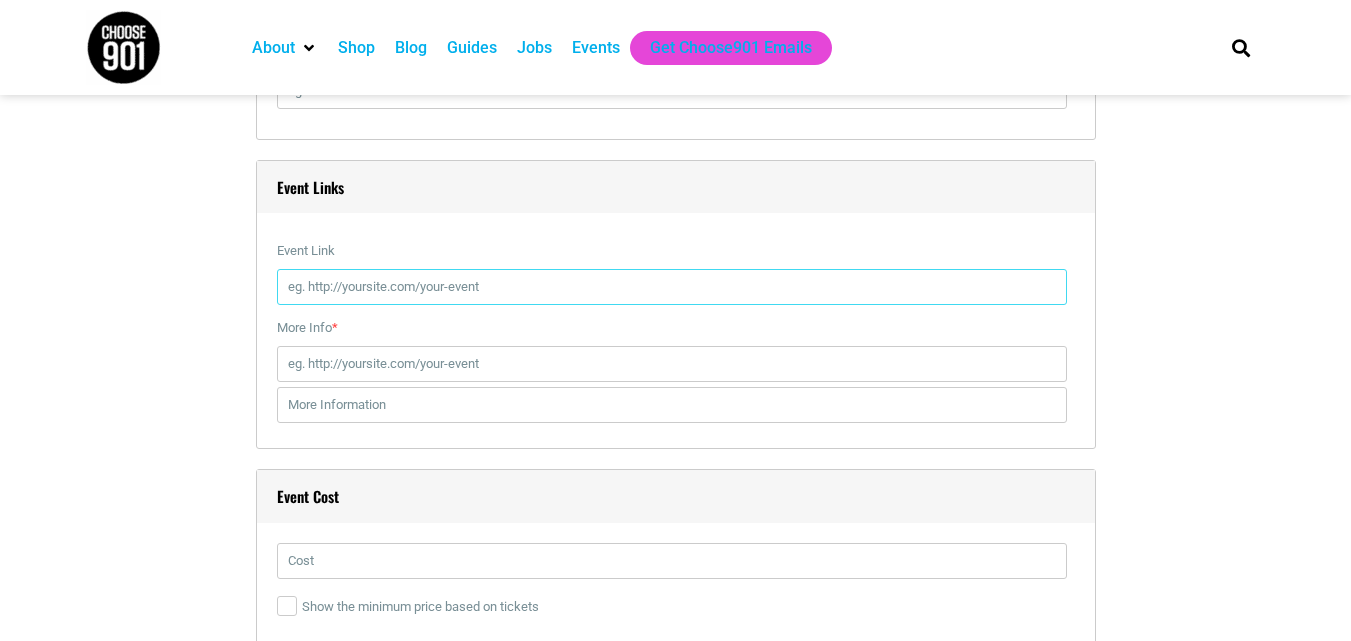 click on "Event Link" at bounding box center (672, 287) 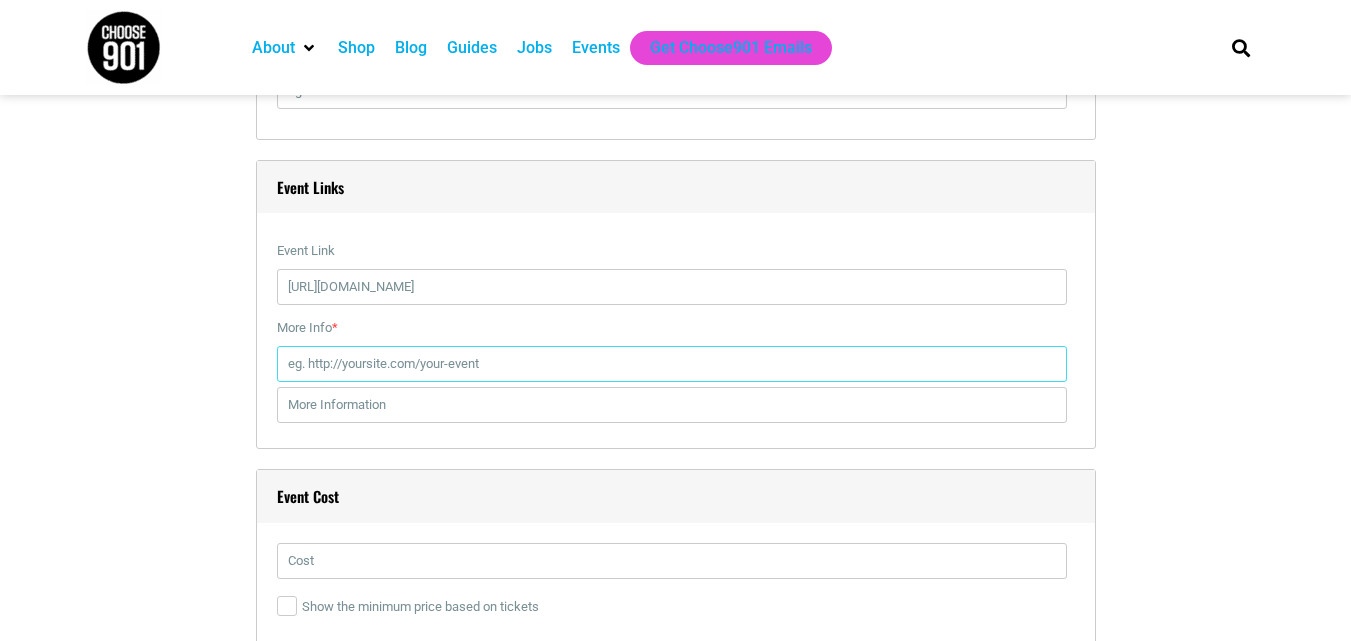 click on "More Info  *" at bounding box center [672, 364] 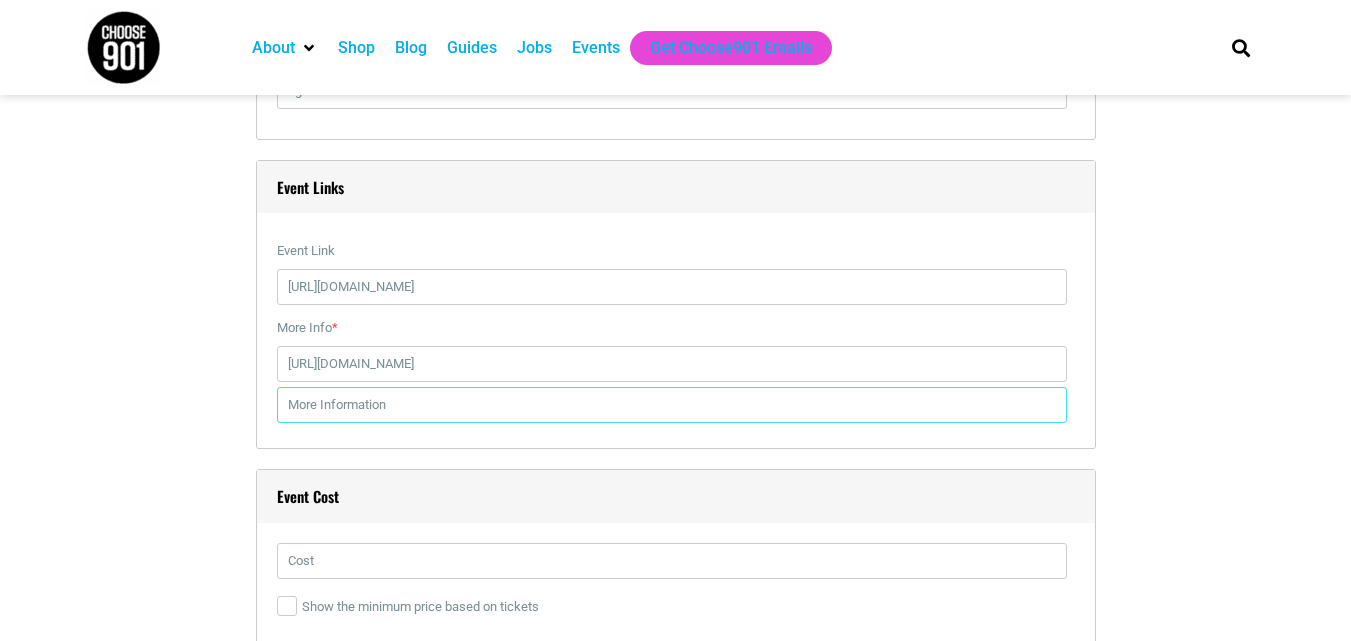 click at bounding box center (672, 405) 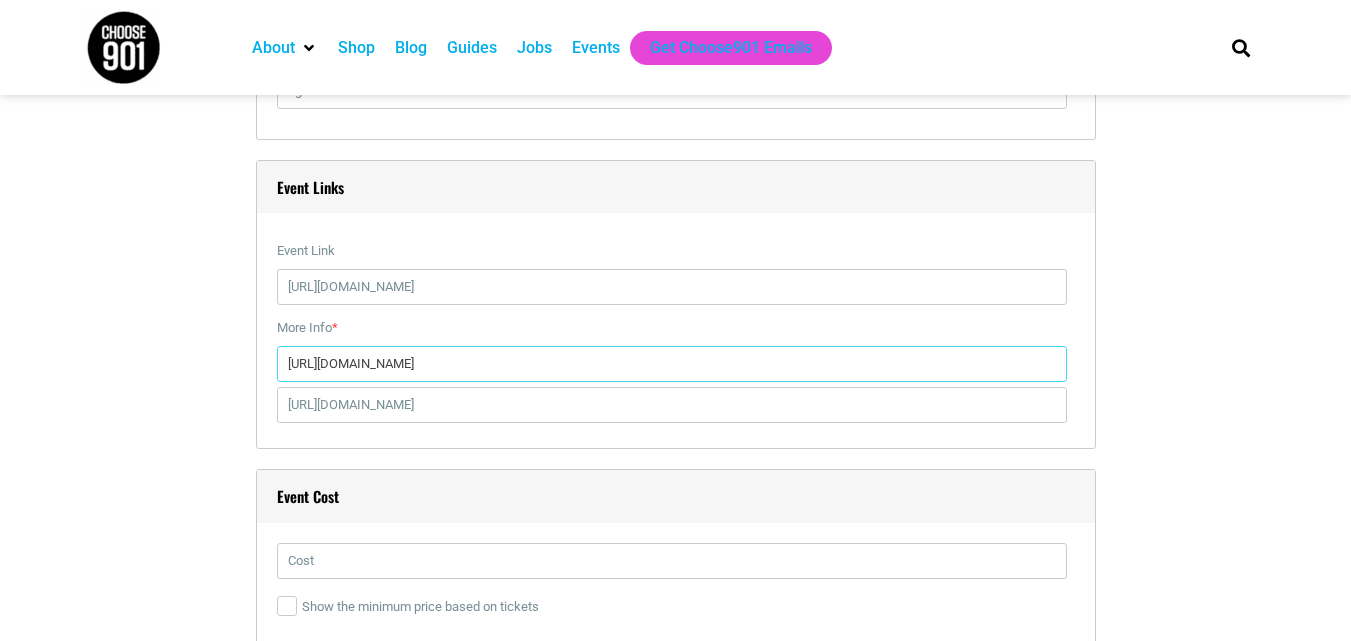 drag, startPoint x: 587, startPoint y: 361, endPoint x: 68, endPoint y: 328, distance: 520.0481 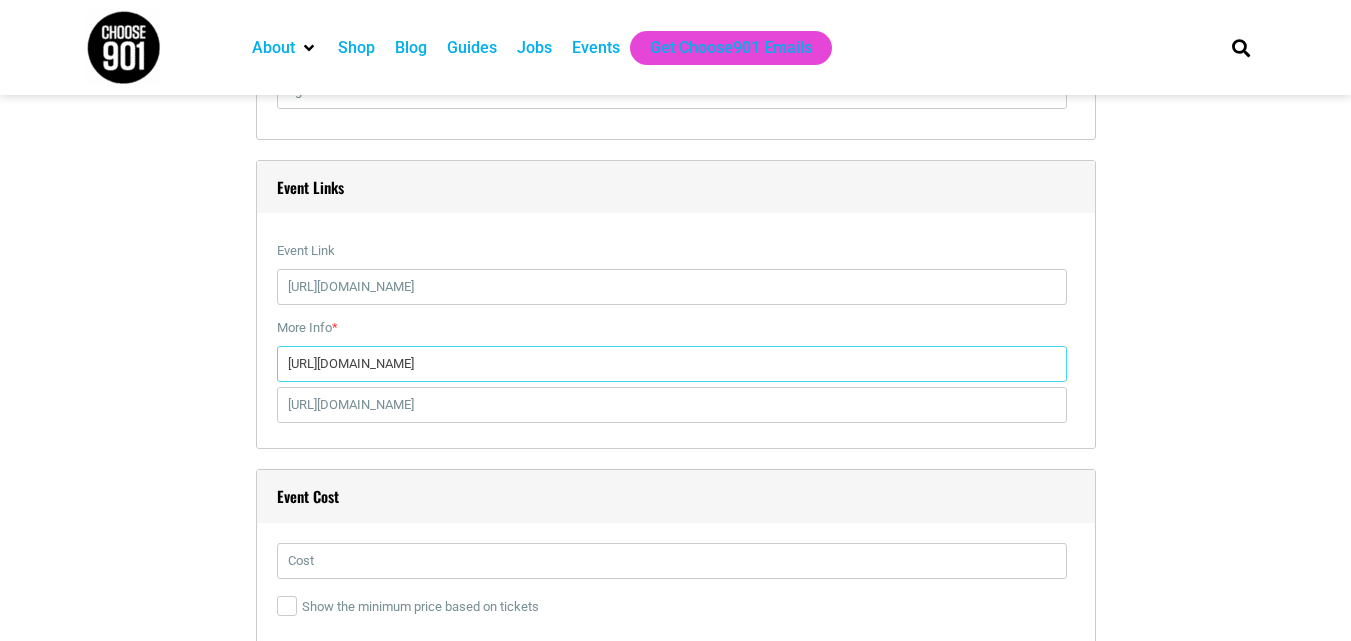 paste on "register" 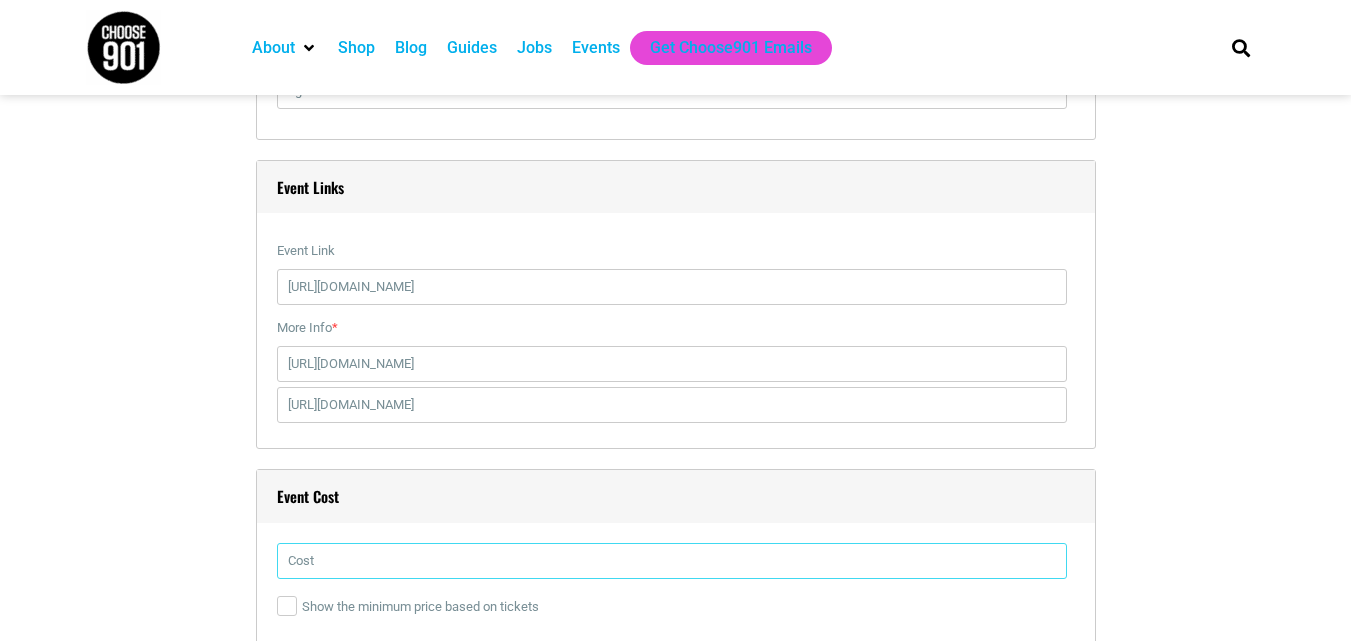 click at bounding box center (672, 561) 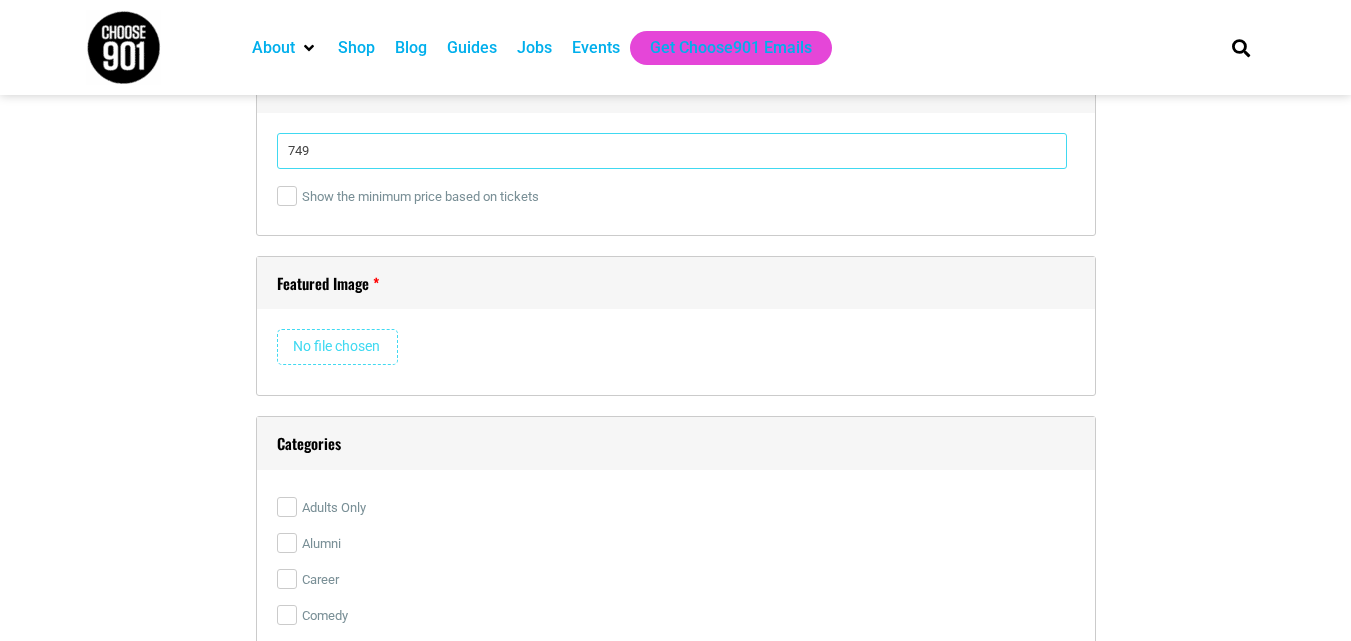 scroll, scrollTop: 2911, scrollLeft: 0, axis: vertical 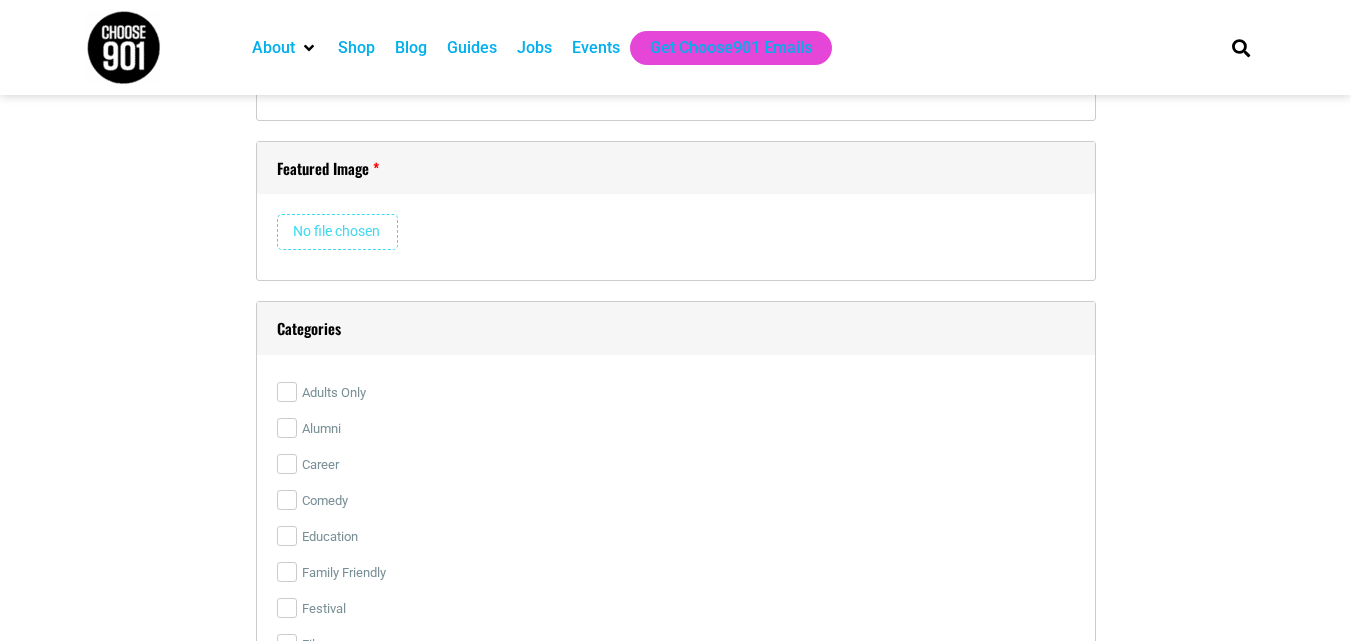 click at bounding box center (337, 232) 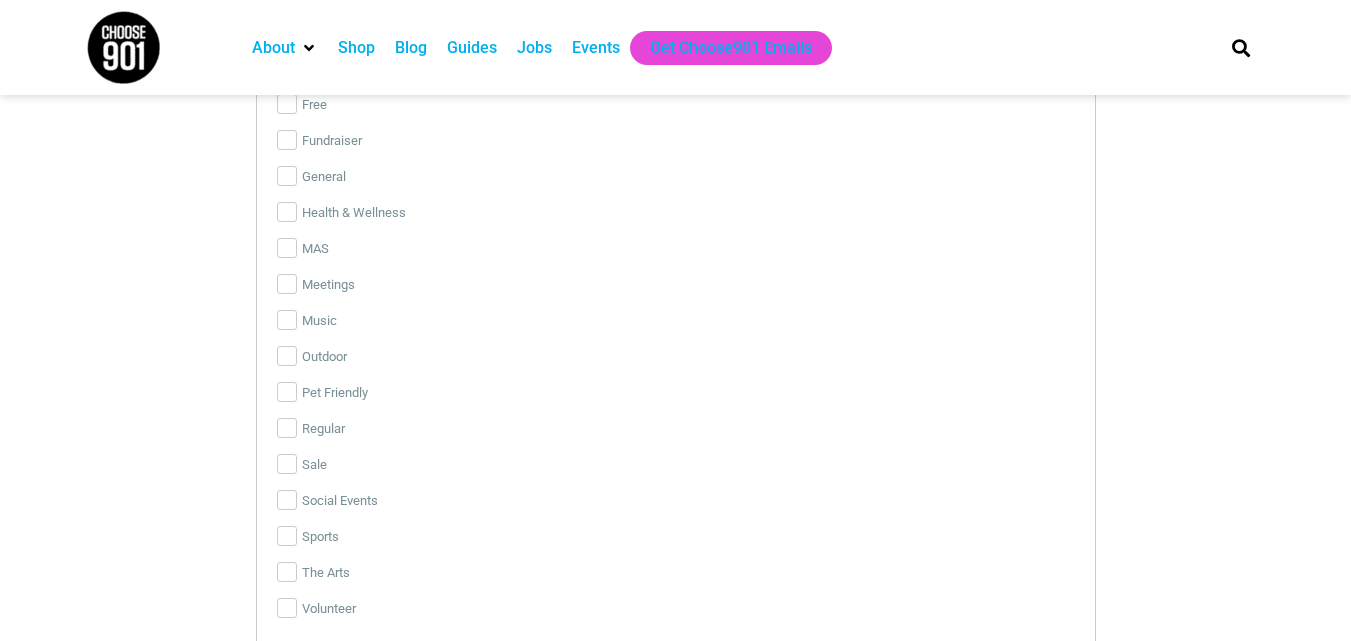 scroll, scrollTop: 3411, scrollLeft: 0, axis: vertical 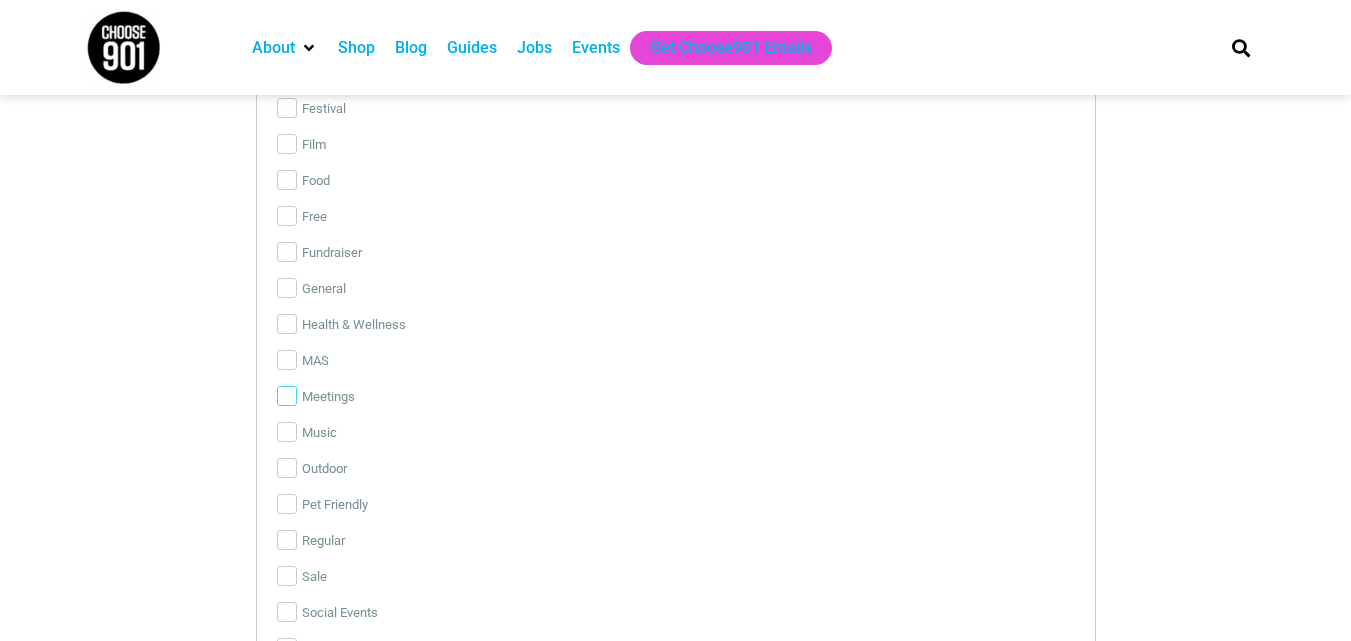 click on "Meetings" at bounding box center [287, 396] 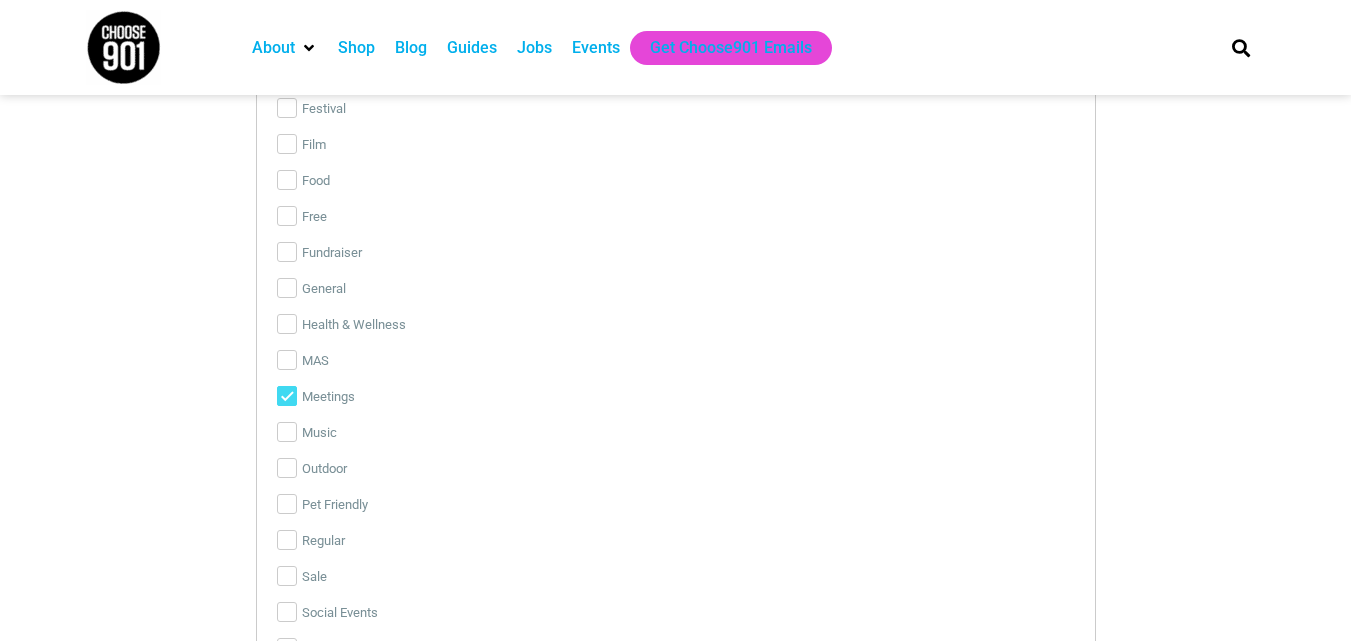 scroll, scrollTop: 3911, scrollLeft: 0, axis: vertical 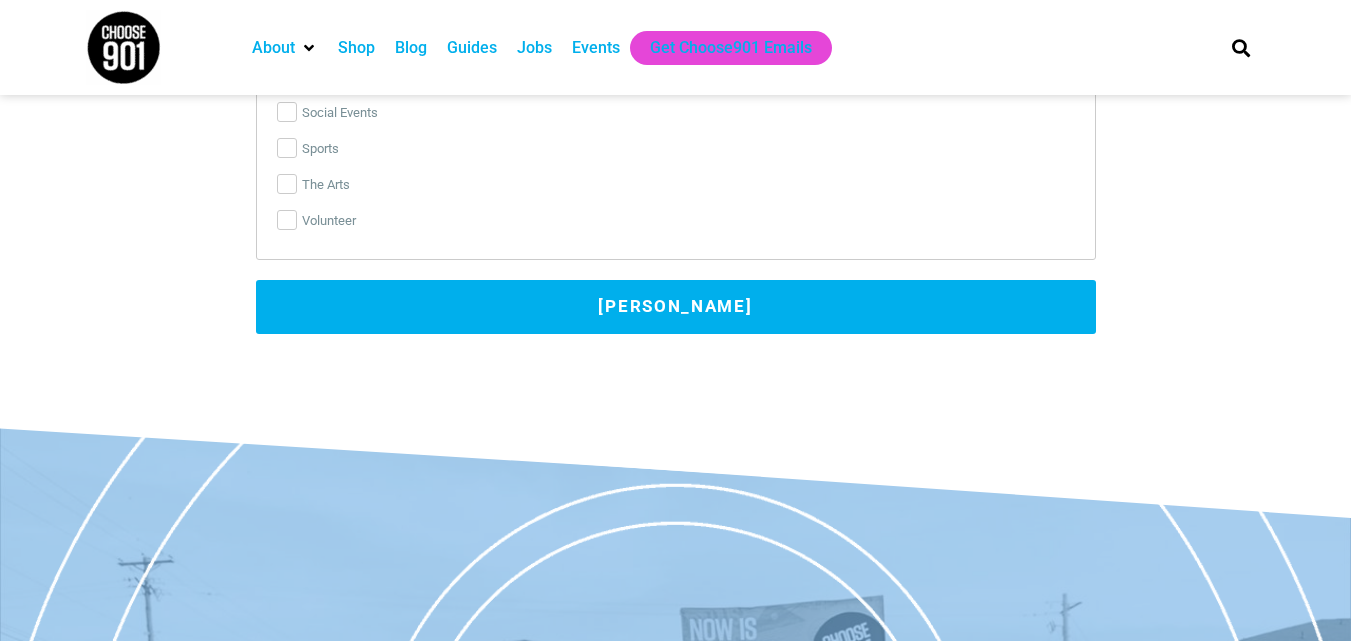 type 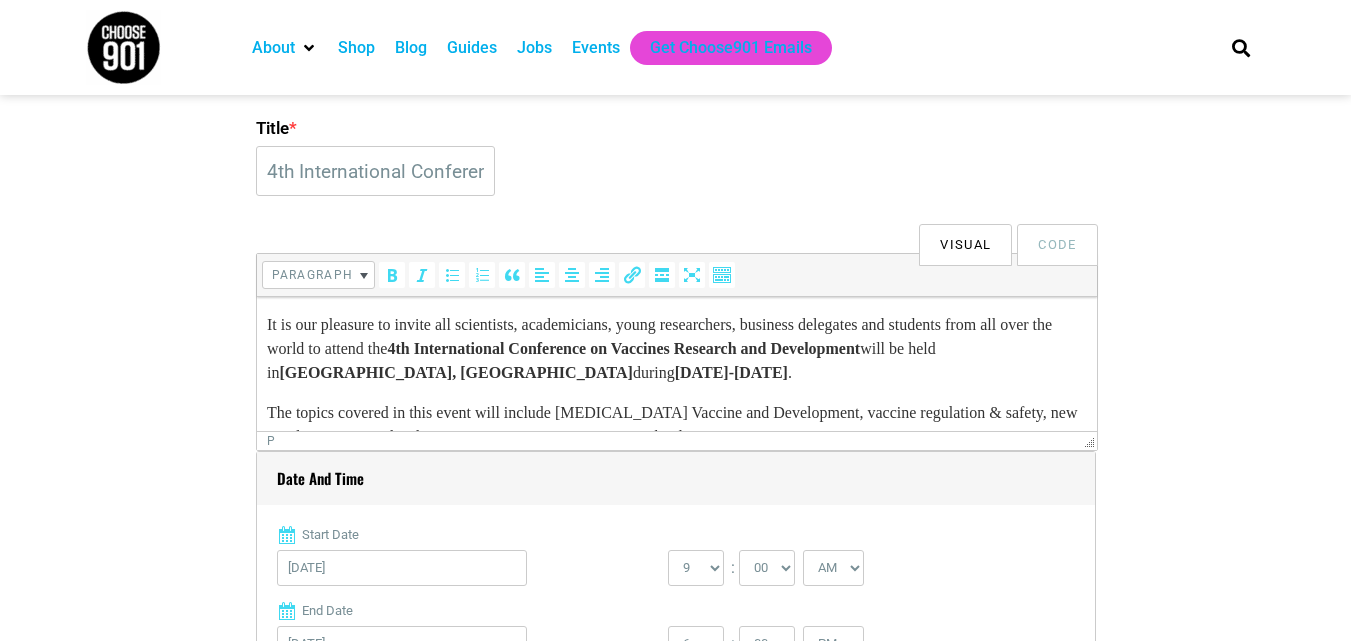 scroll, scrollTop: 410, scrollLeft: 0, axis: vertical 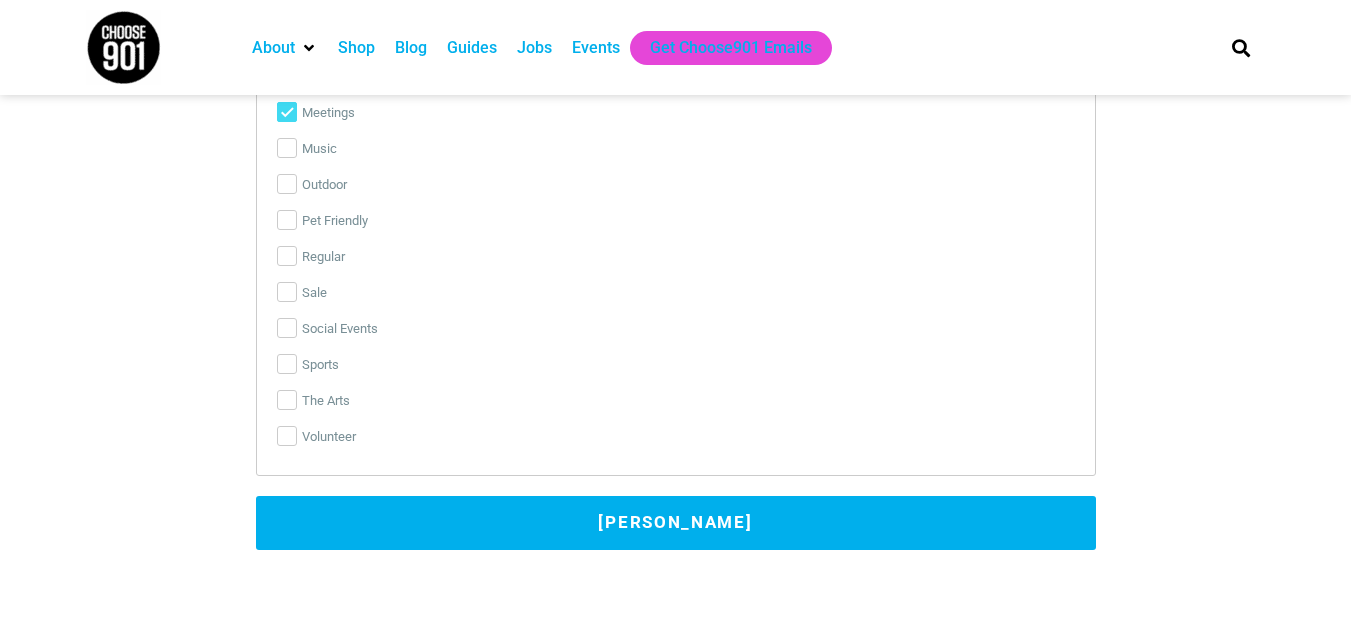 click on "Submit Event" at bounding box center [676, 523] 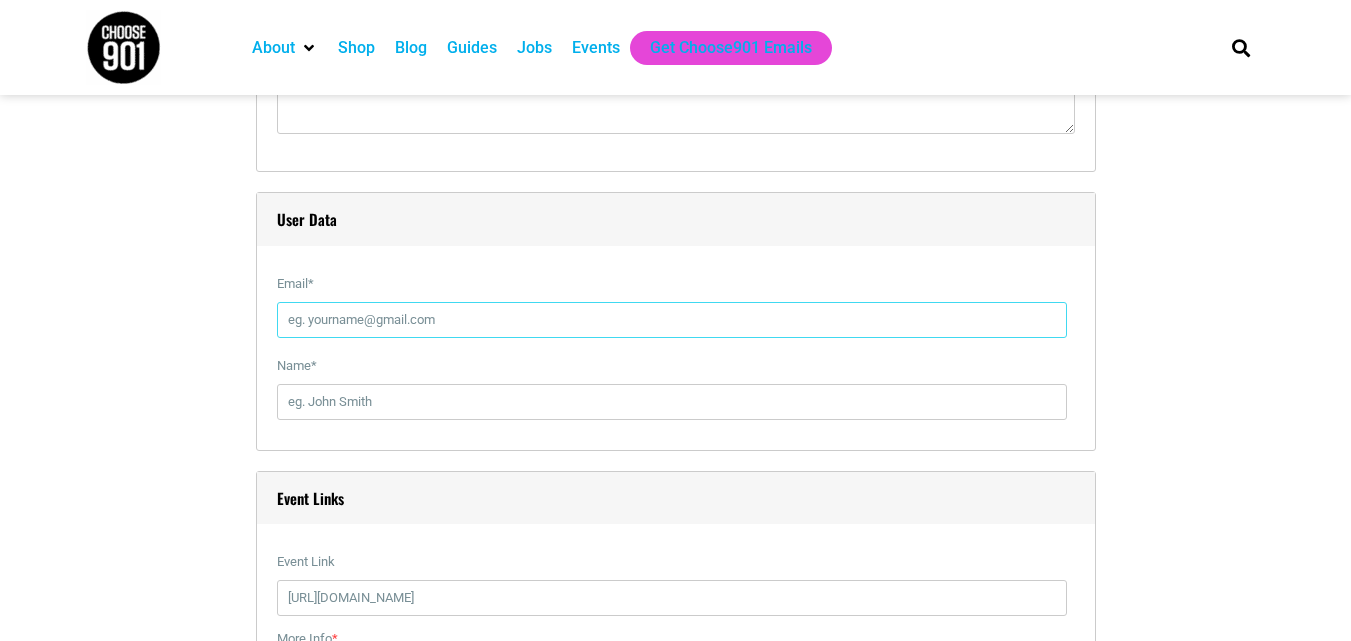 scroll, scrollTop: 2575, scrollLeft: 0, axis: vertical 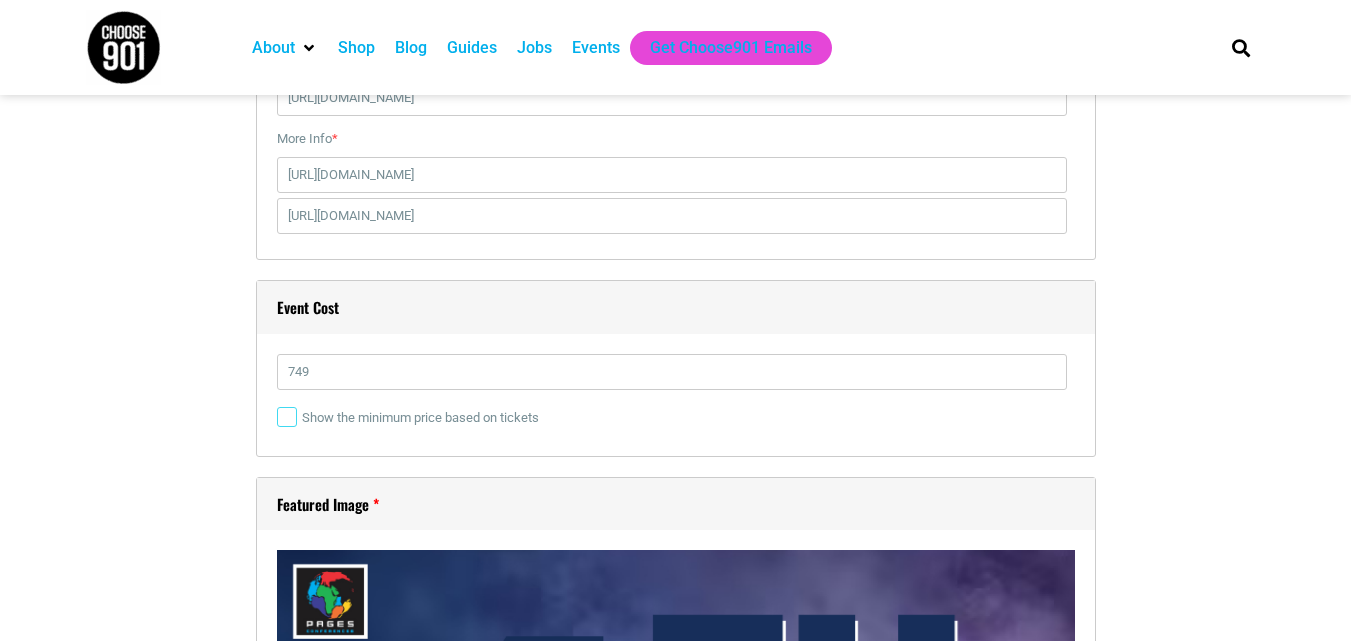 drag, startPoint x: 288, startPoint y: 420, endPoint x: 484, endPoint y: 420, distance: 196 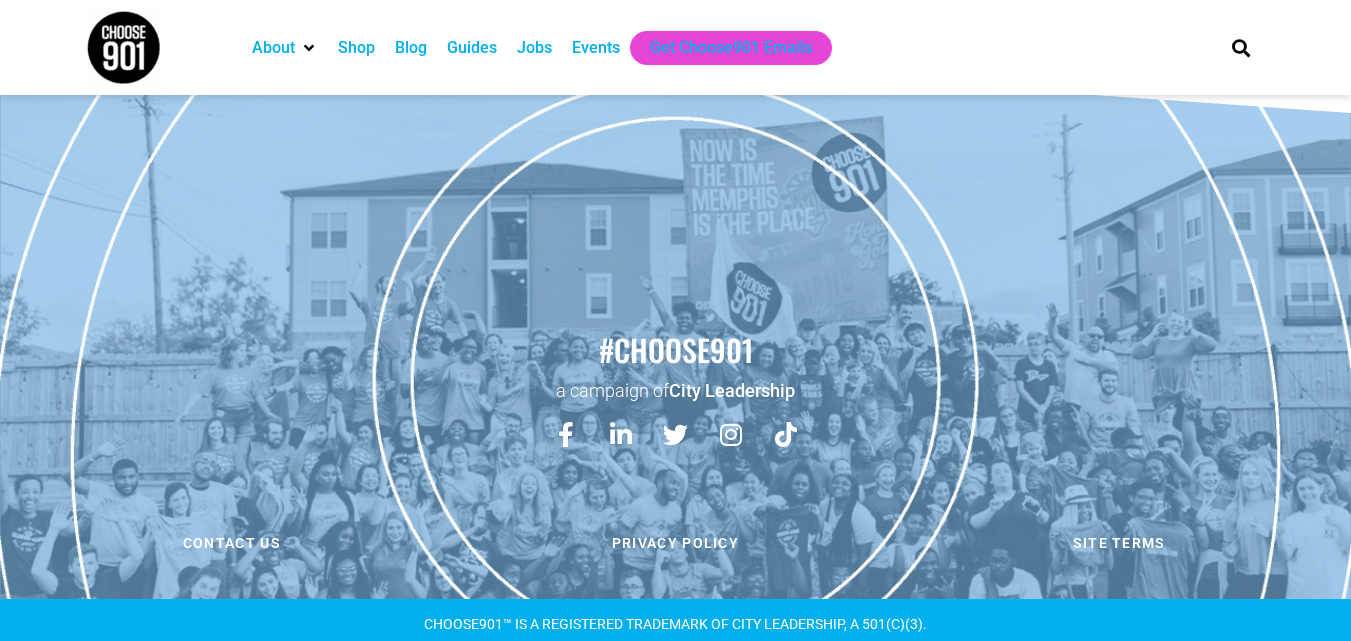 scroll, scrollTop: 4575, scrollLeft: 0, axis: vertical 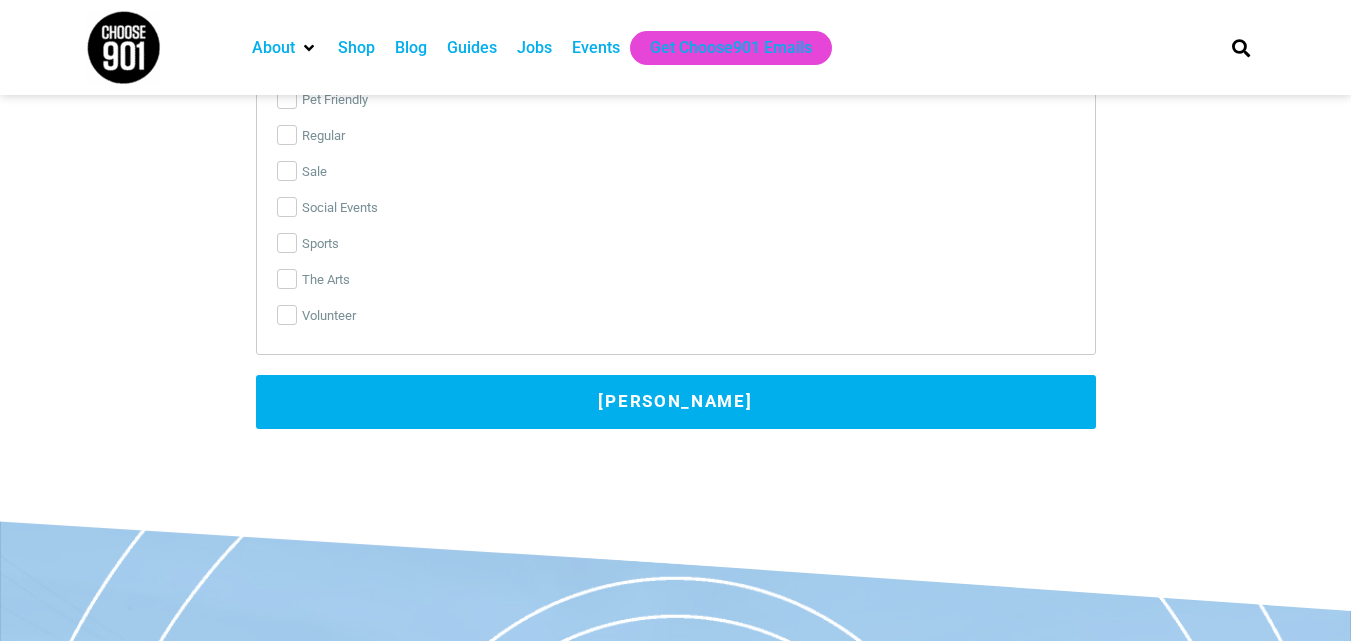 click on "Submit Event" at bounding box center (676, 402) 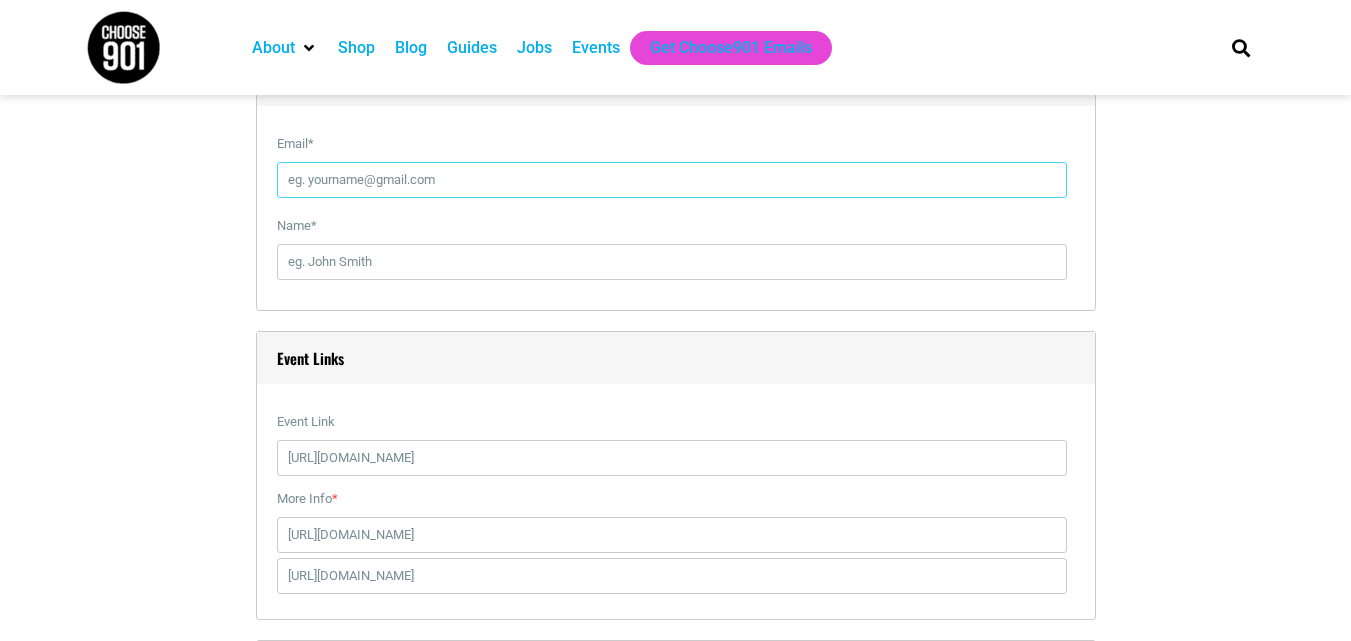 scroll, scrollTop: 2075, scrollLeft: 0, axis: vertical 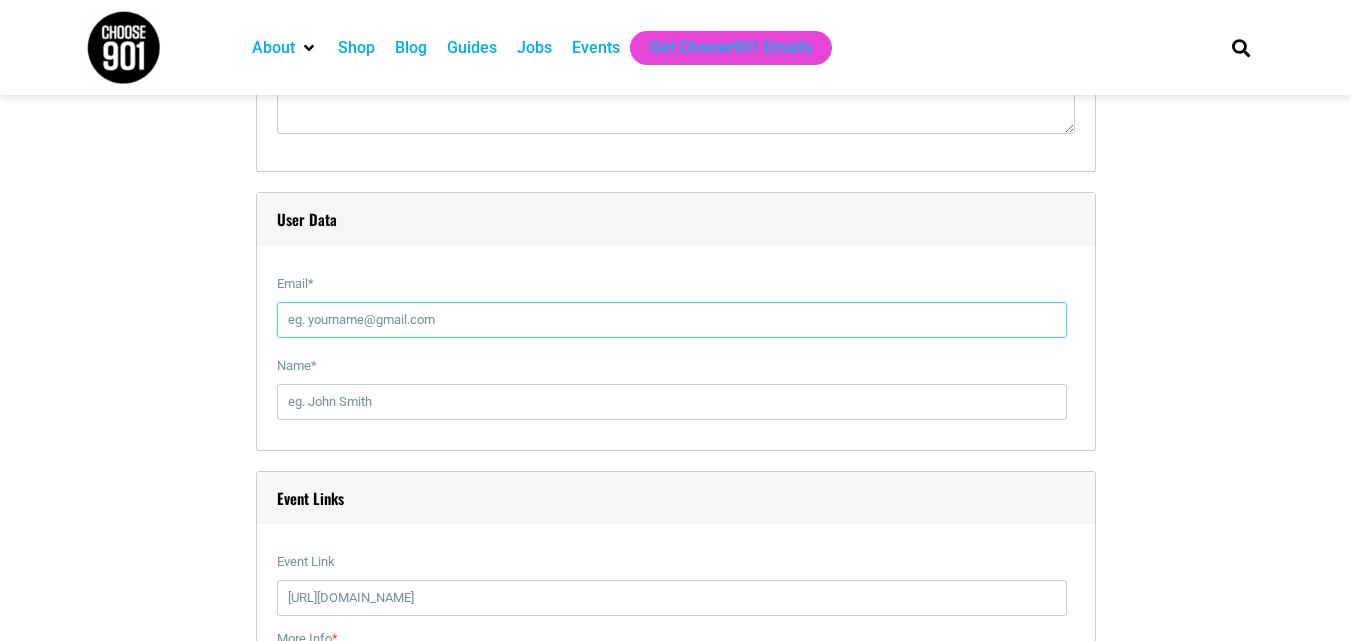 click on "Email *" at bounding box center (672, 320) 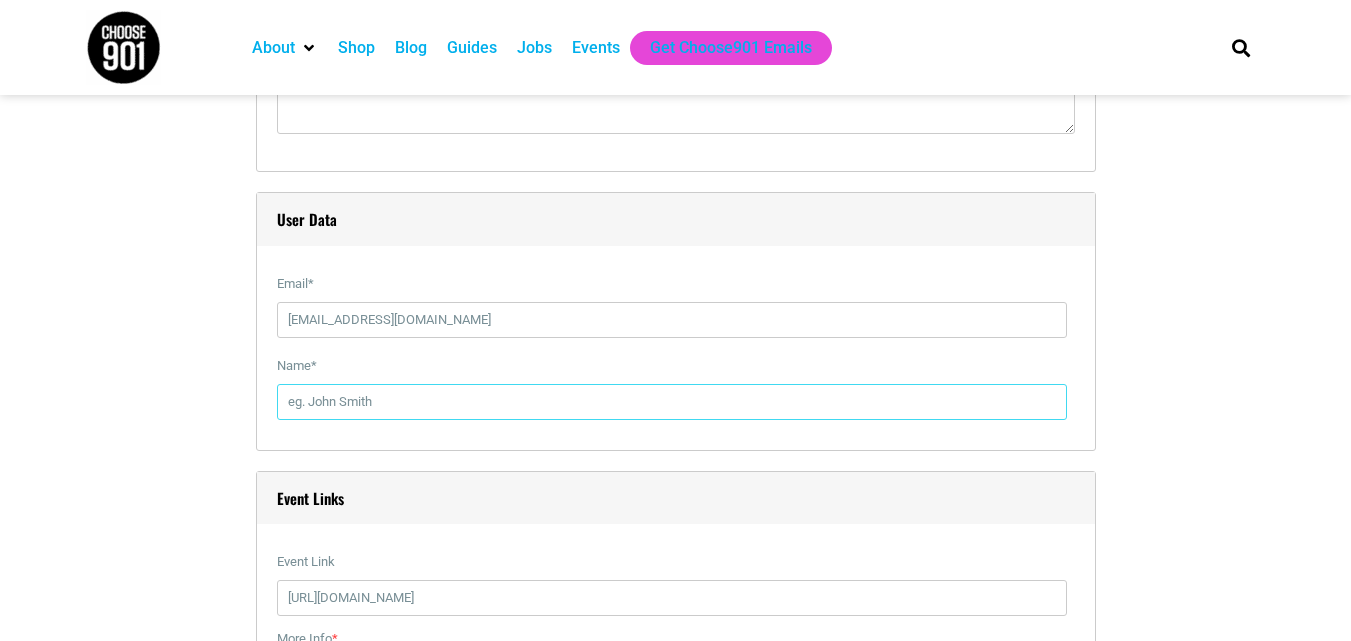 type on "Charitha" 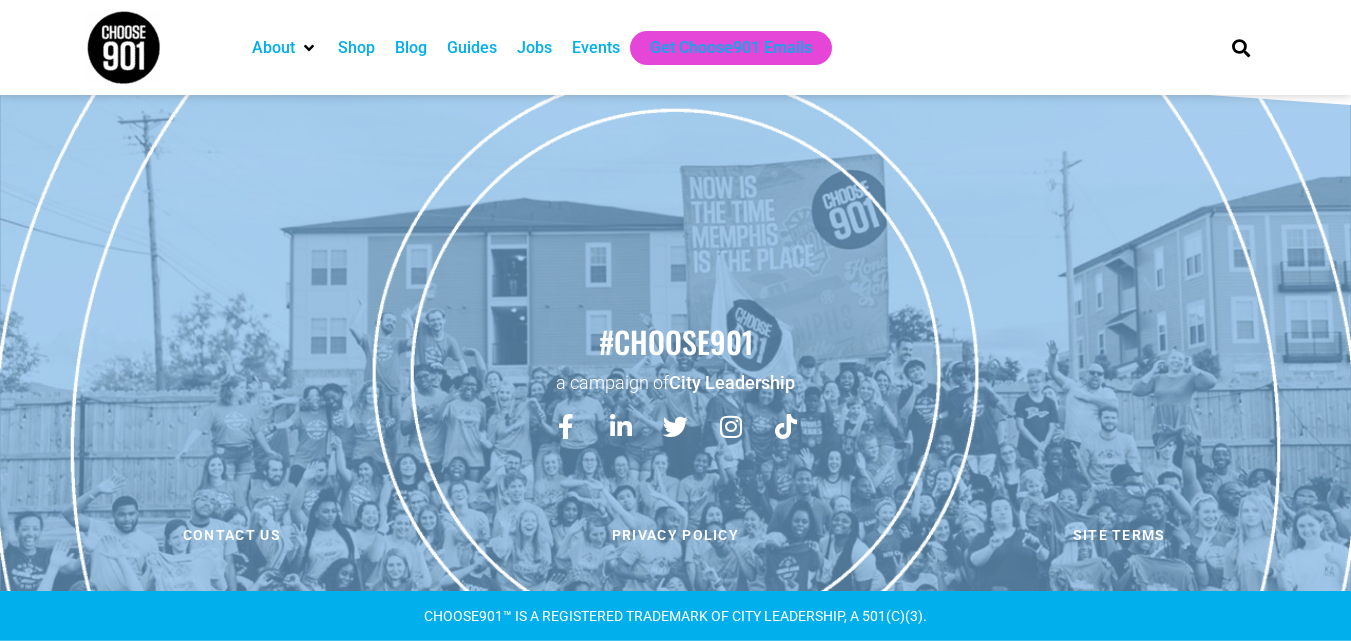 scroll, scrollTop: 4583, scrollLeft: 0, axis: vertical 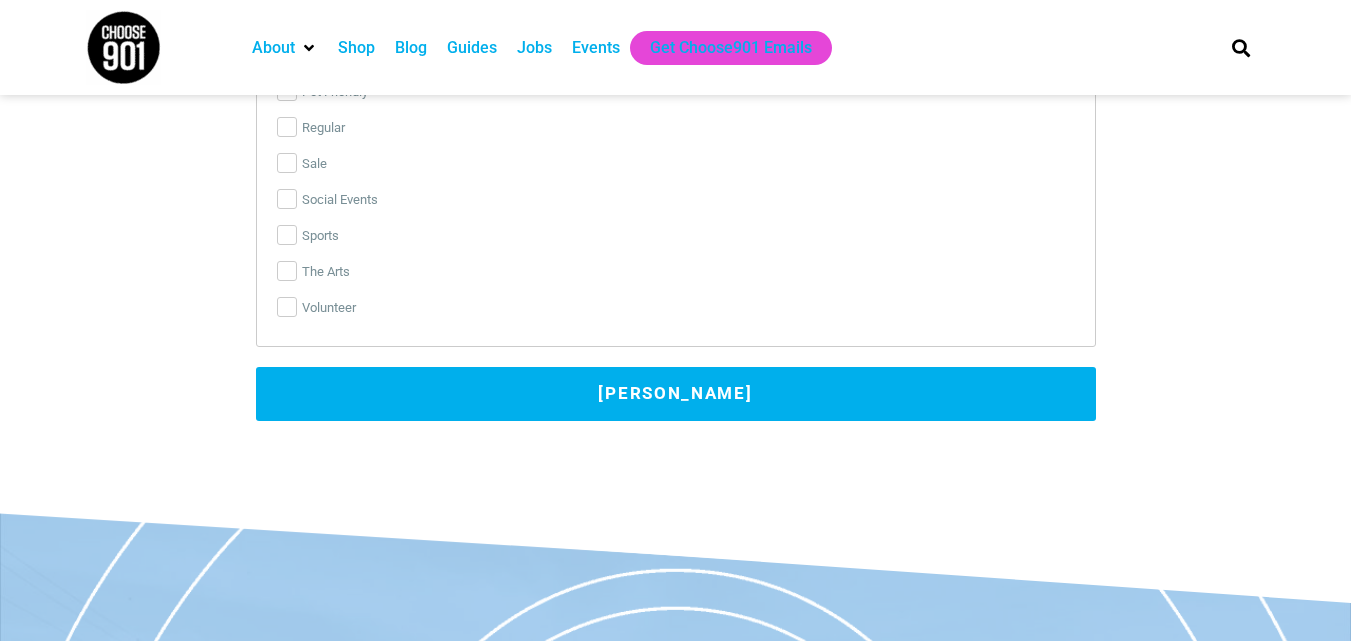 click on "Submit Event" at bounding box center [676, 394] 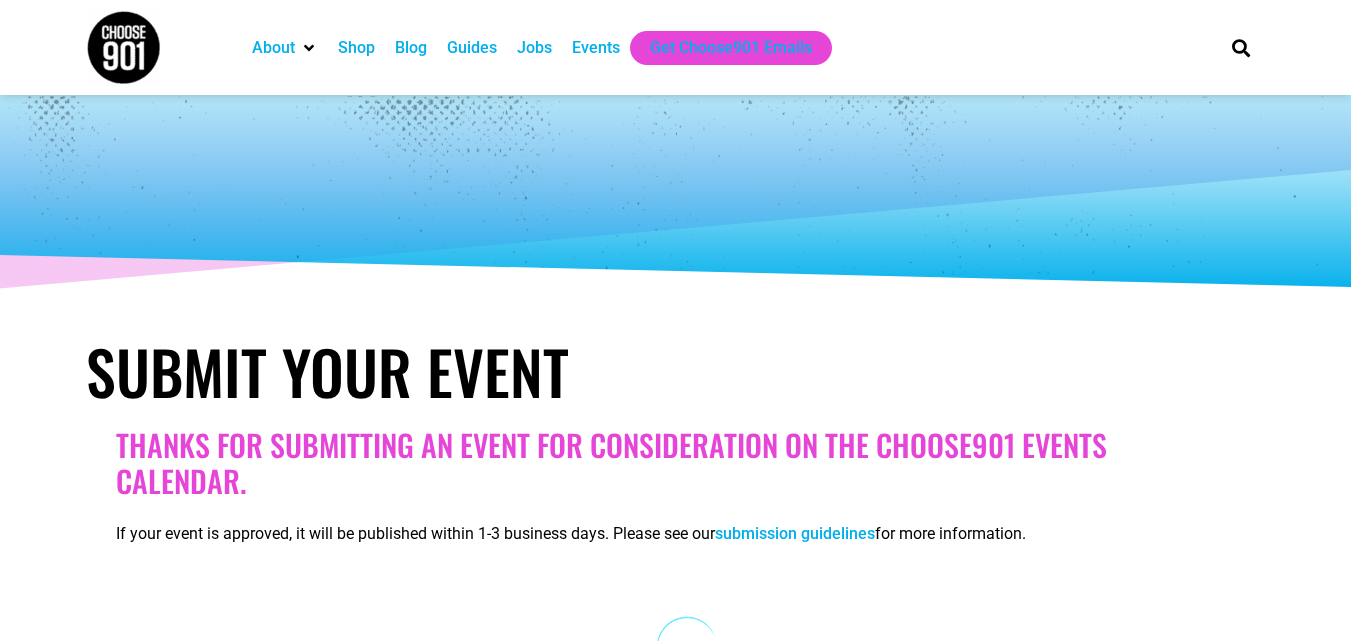 scroll, scrollTop: 500, scrollLeft: 0, axis: vertical 